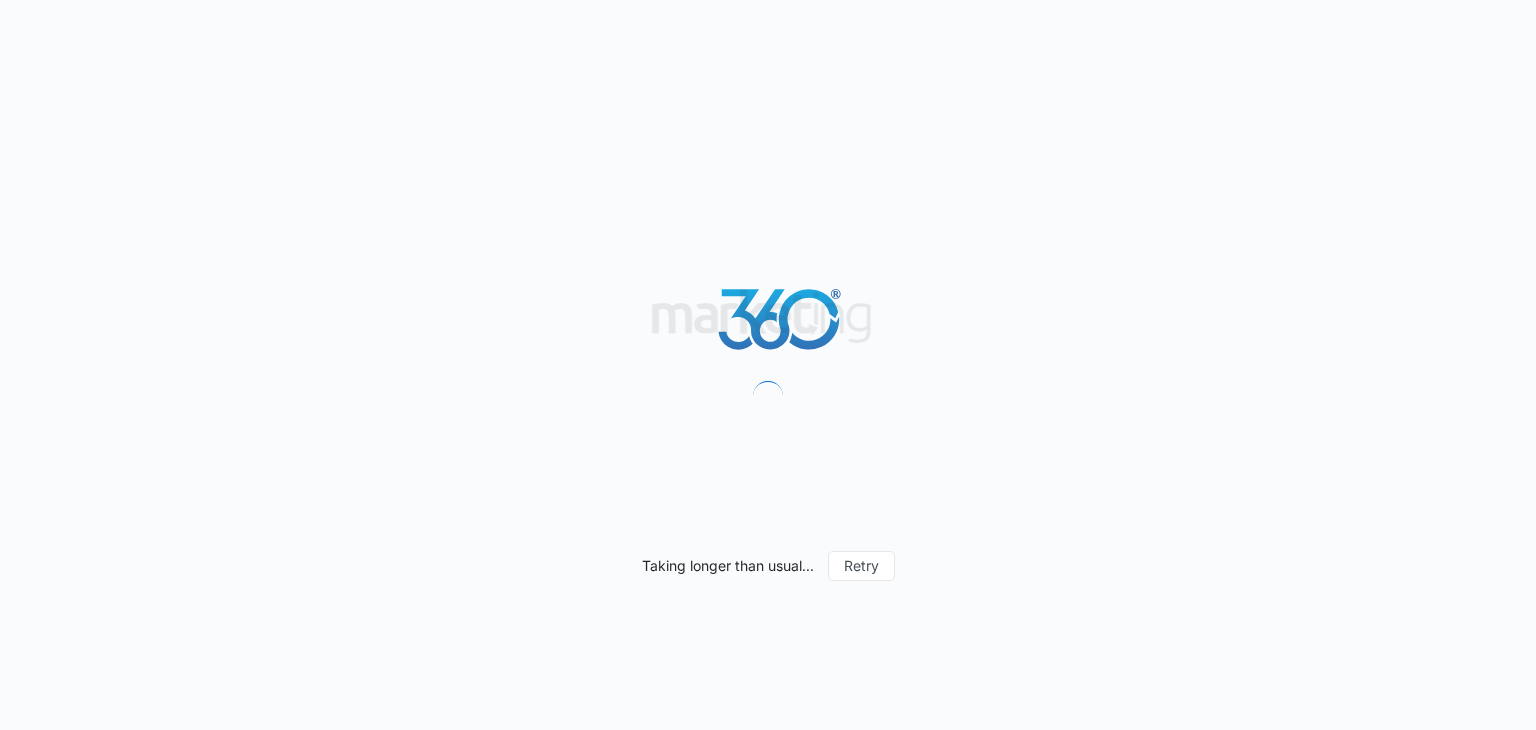 scroll, scrollTop: 0, scrollLeft: 0, axis: both 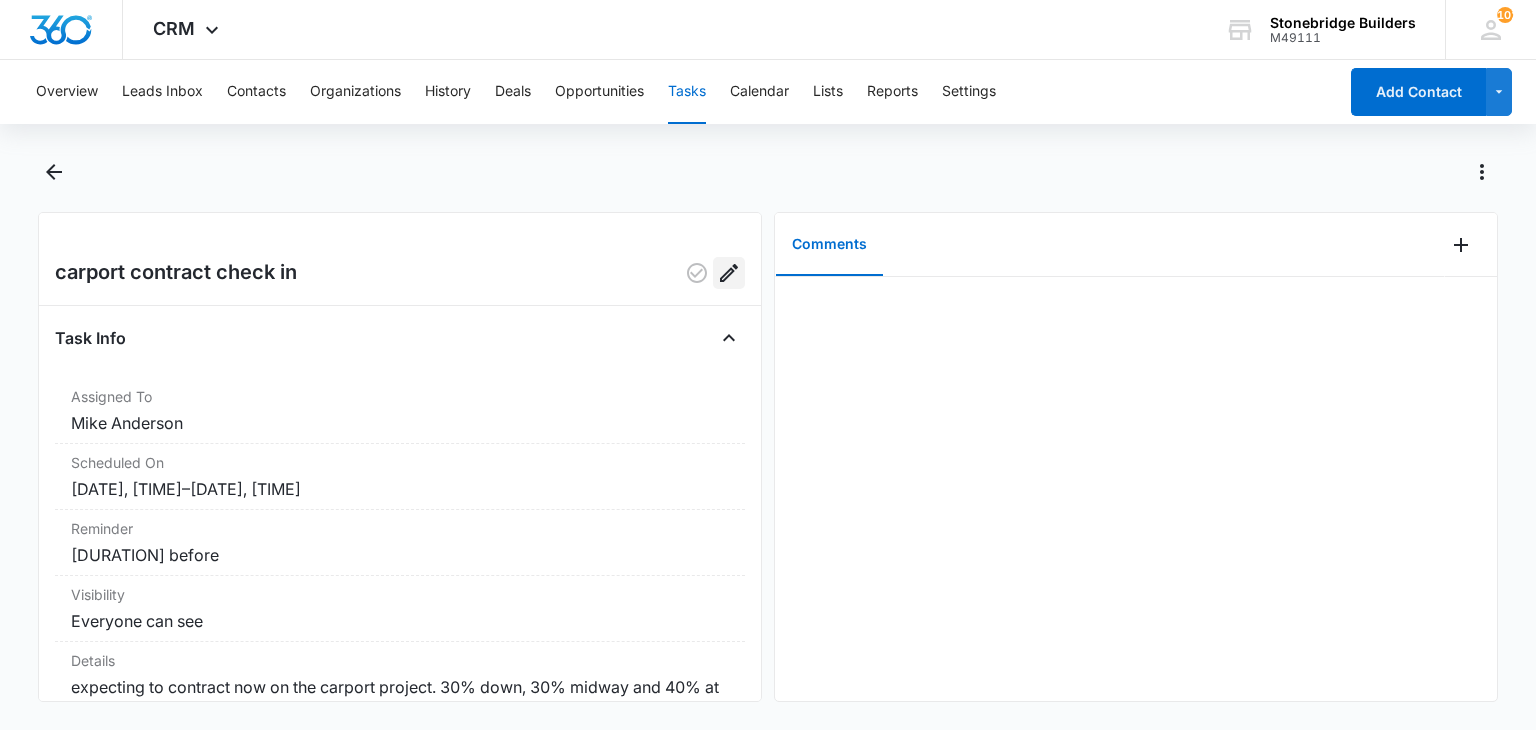 click 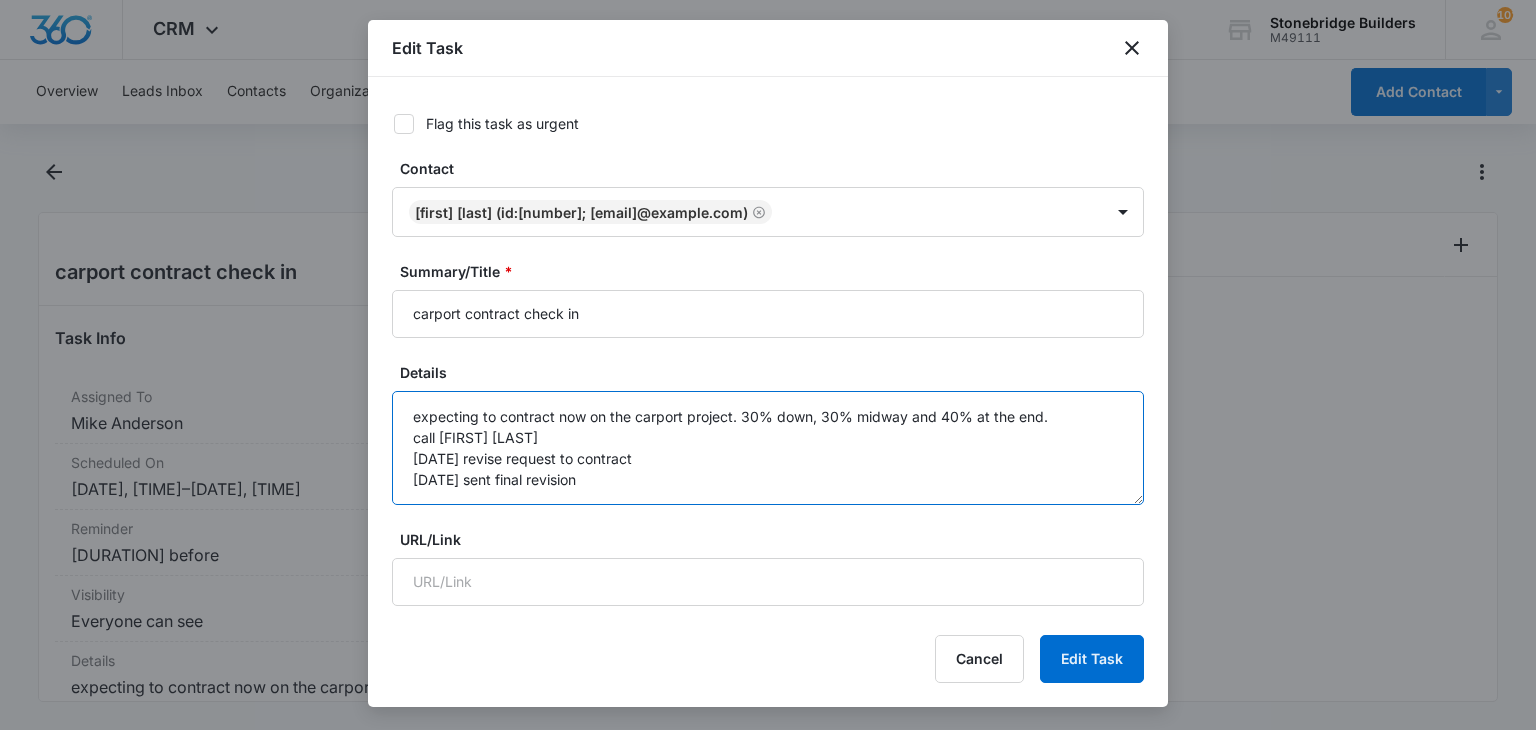 click on "expecting to contract now on the carport project. 30% down, 30% midway and 40% at the end.
call Frank
7/21 revise request to contract
7/31 sent final revision" at bounding box center [768, 448] 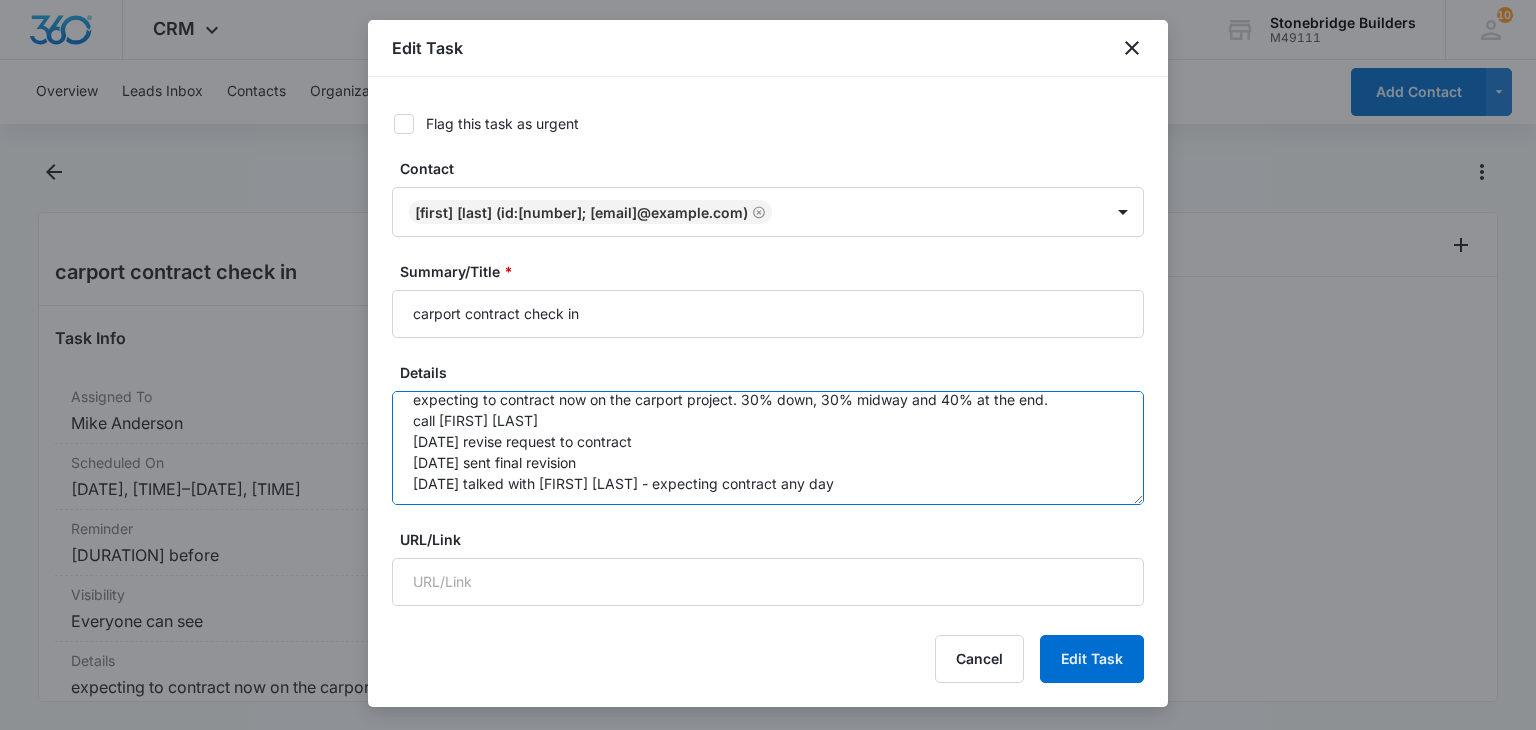 scroll, scrollTop: 20, scrollLeft: 0, axis: vertical 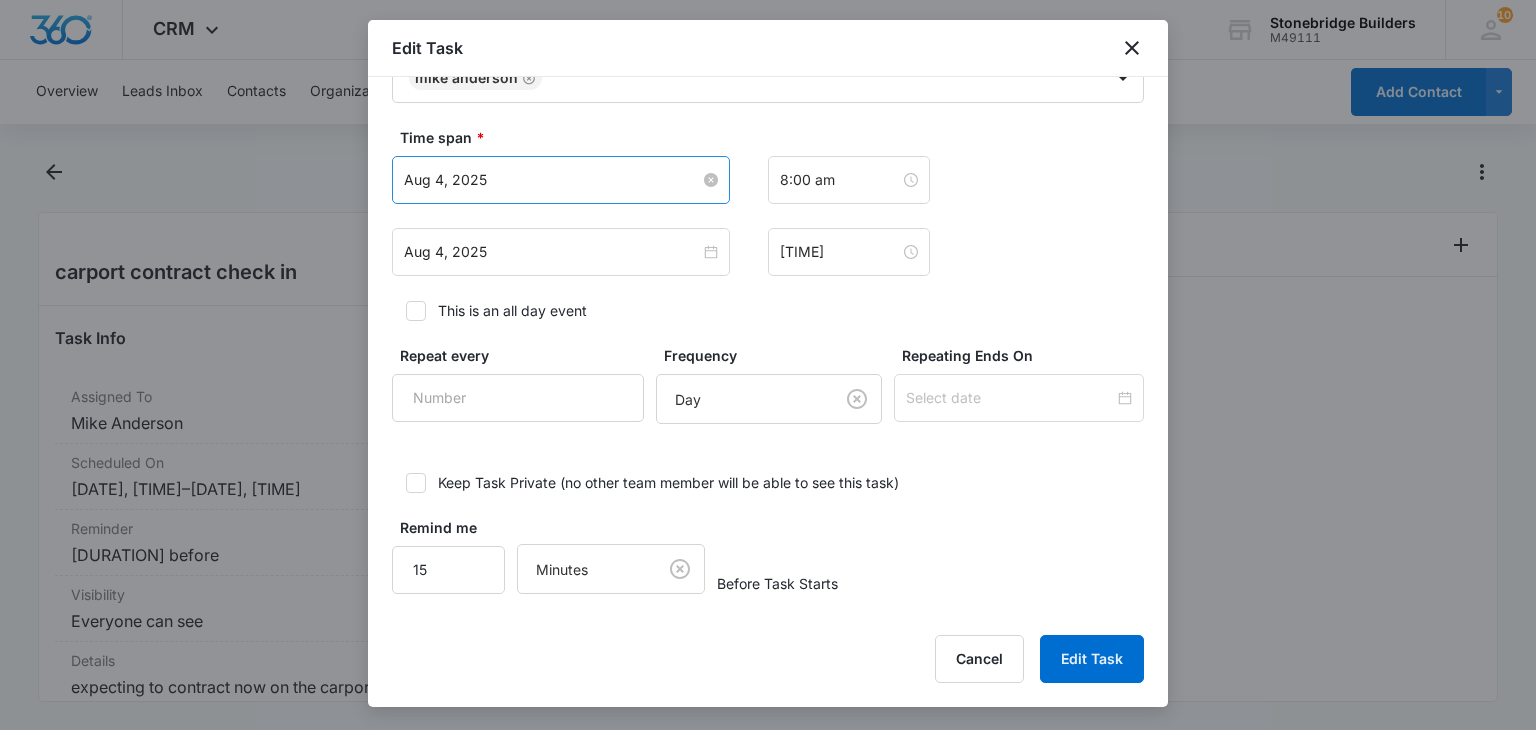 type on "expecting to contract now on the carport project. 30% down, 30% midway and 40% at the end.
call Frank
7/21 revise request to contract
7/31 sent final revision
8/6 talked with Frank - expecting contract any day" 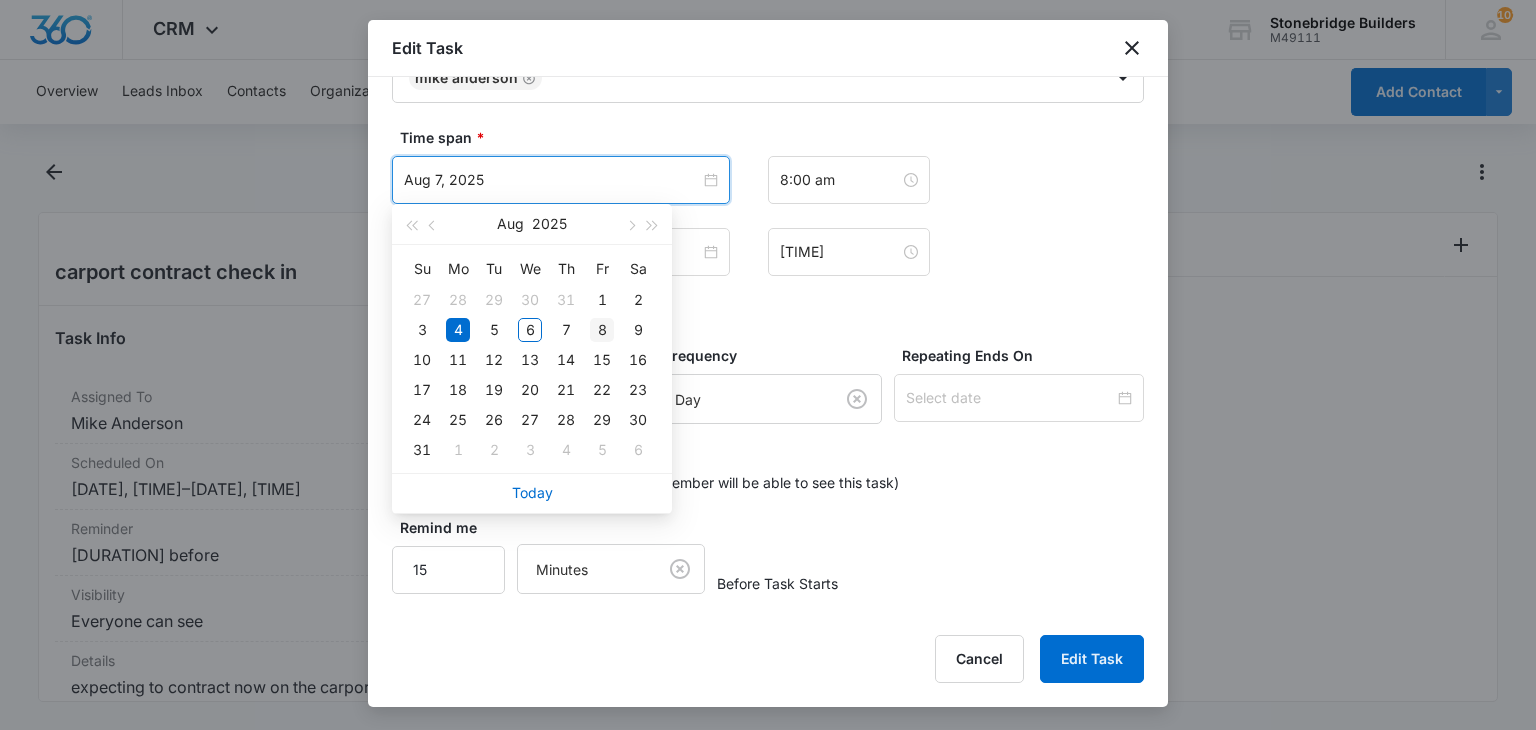 type on "Aug 8, 2025" 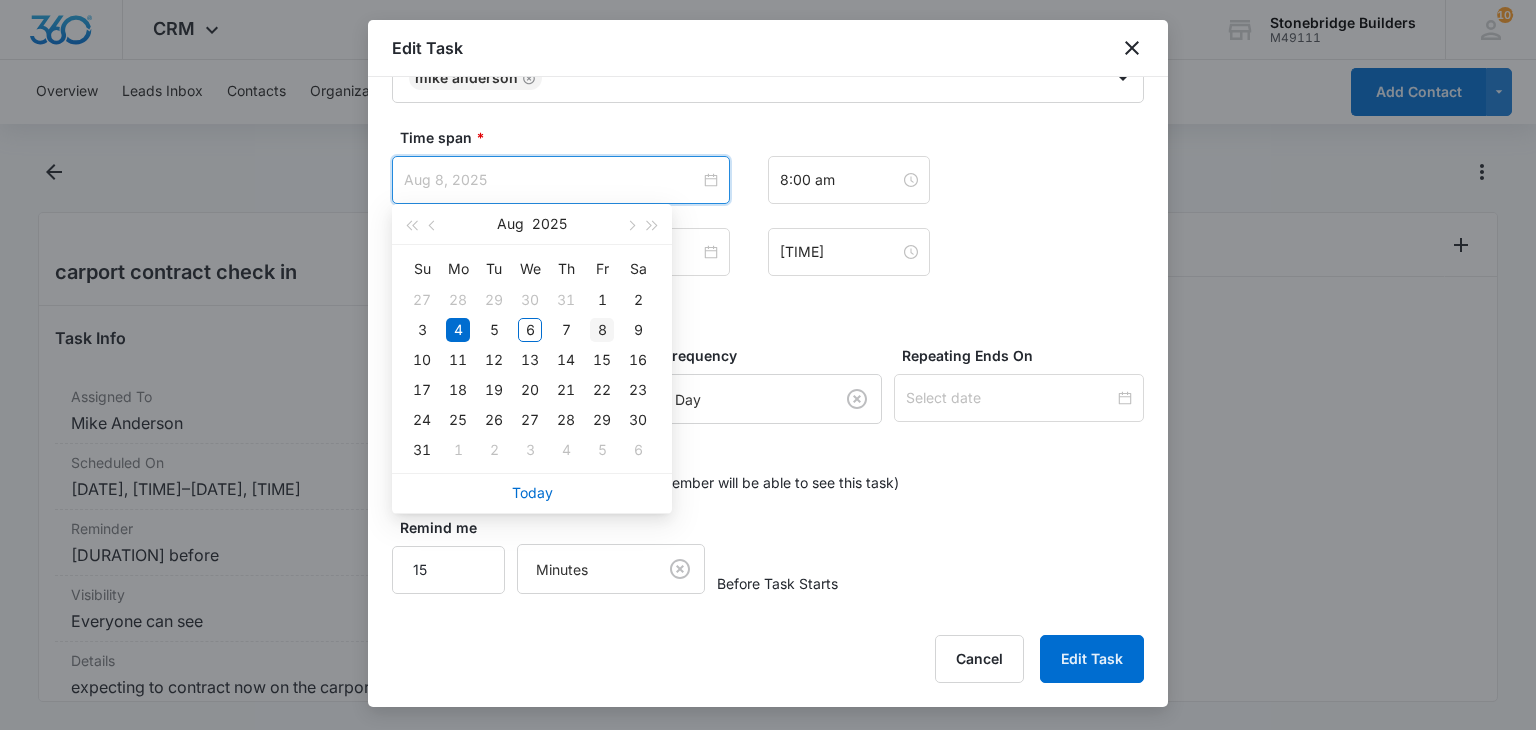 click on "8" at bounding box center (602, 330) 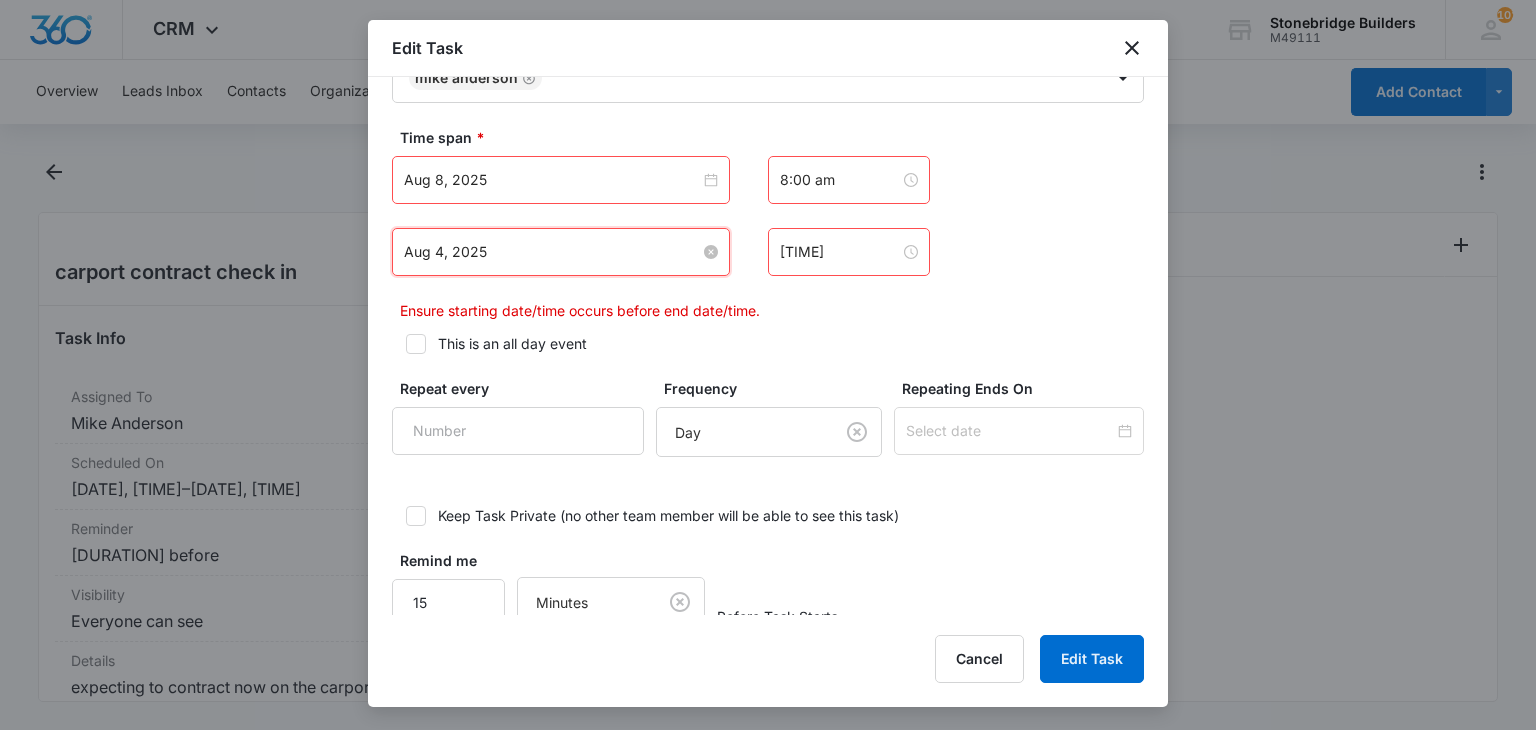 click on "Aug 4, 2025" at bounding box center [552, 252] 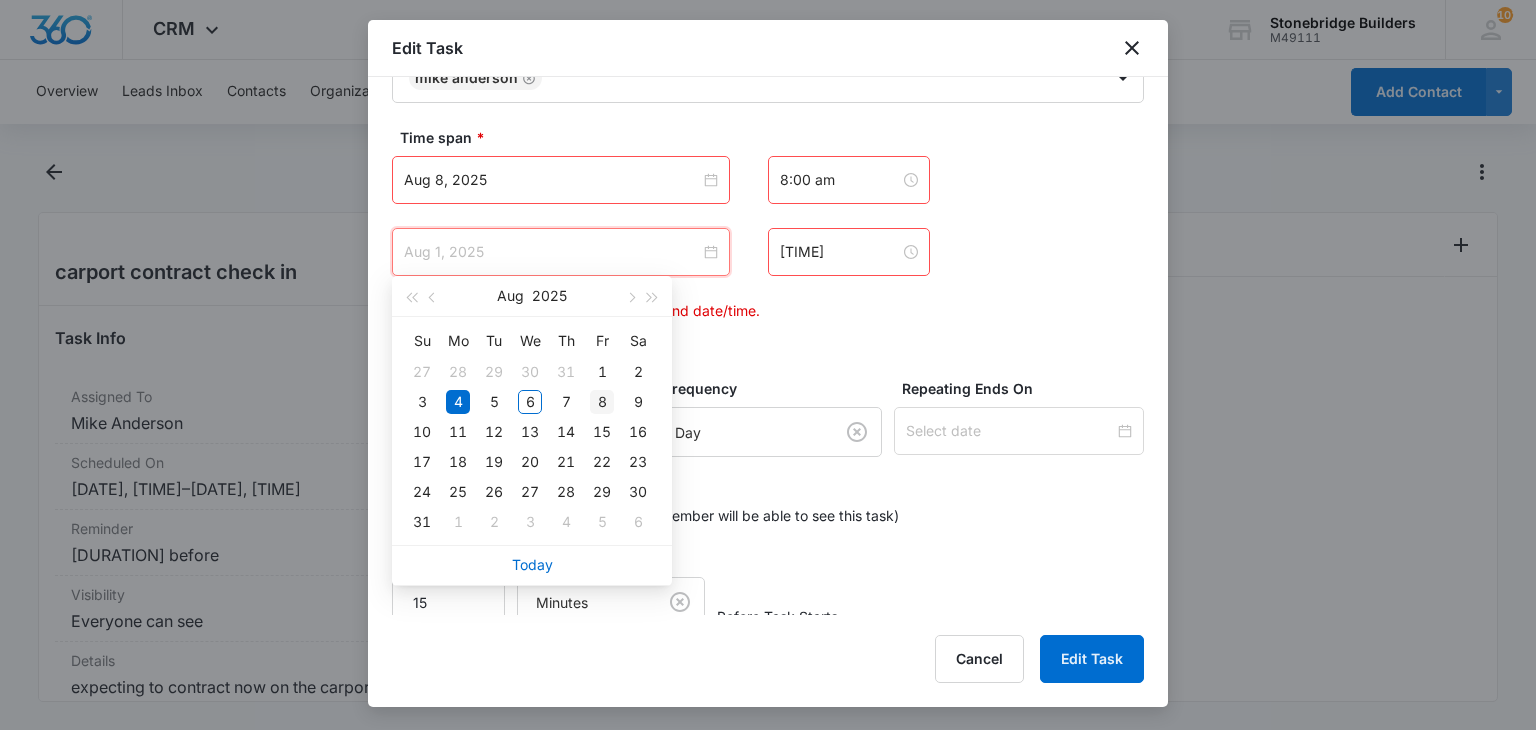 type on "Aug 8, 2025" 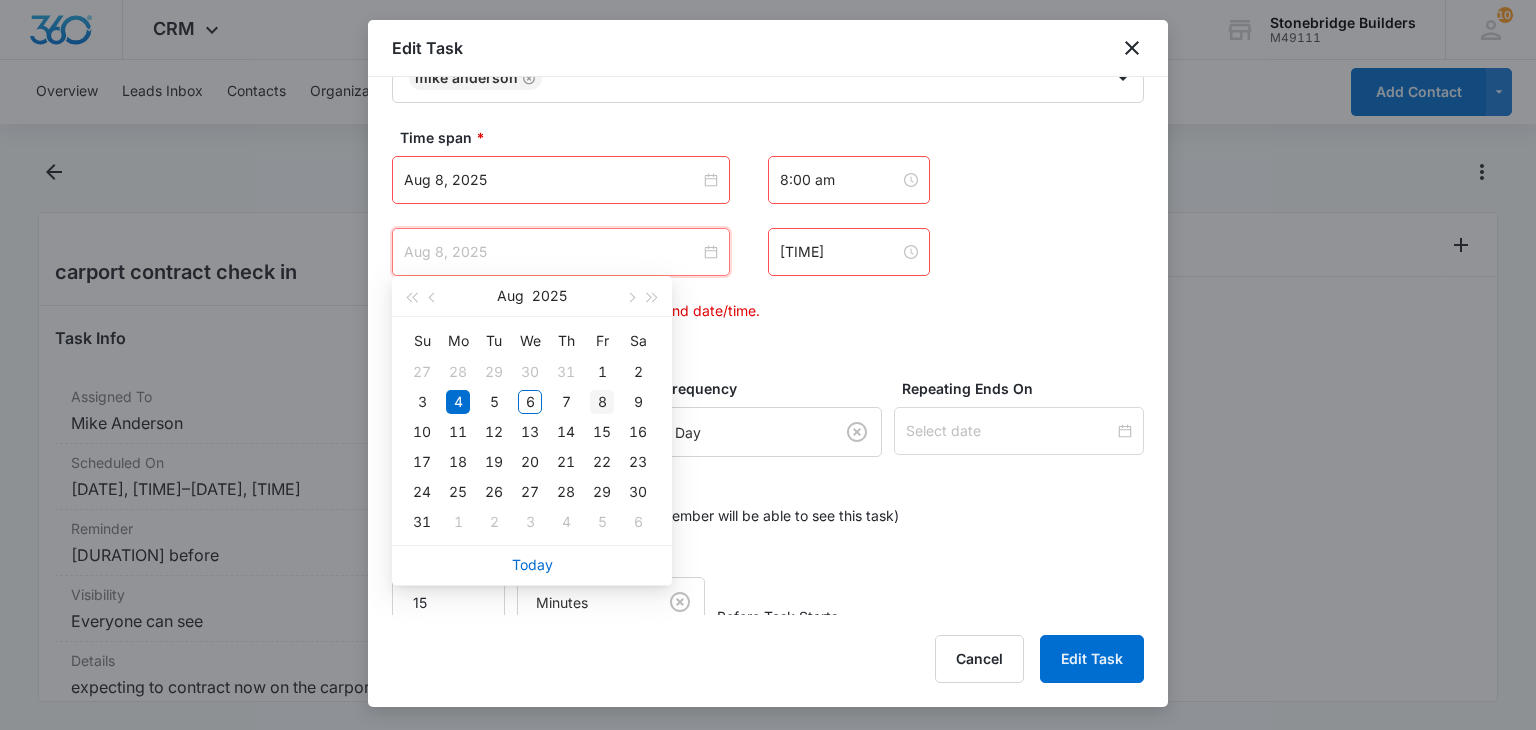 click on "8" at bounding box center (602, 402) 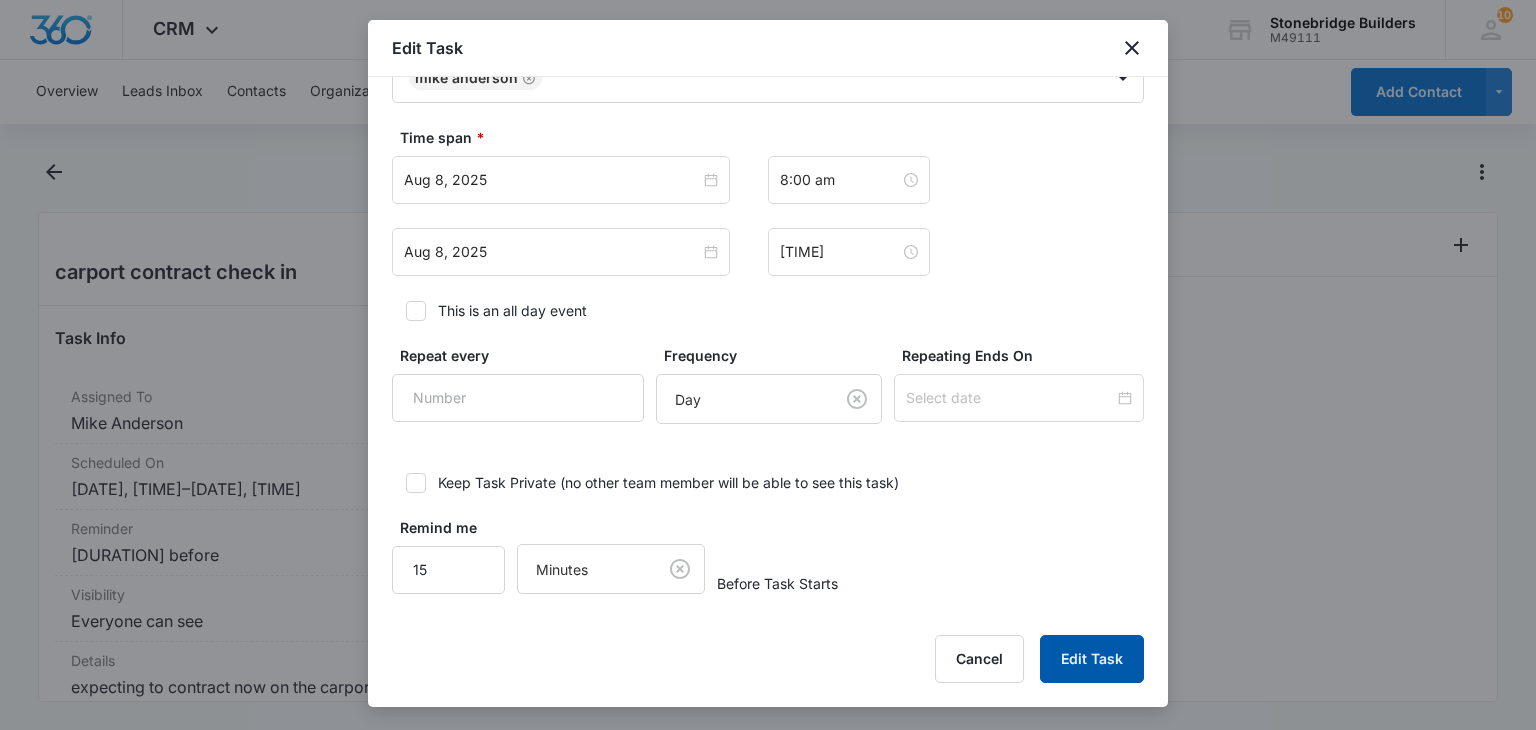 click on "Edit Task" at bounding box center [1092, 659] 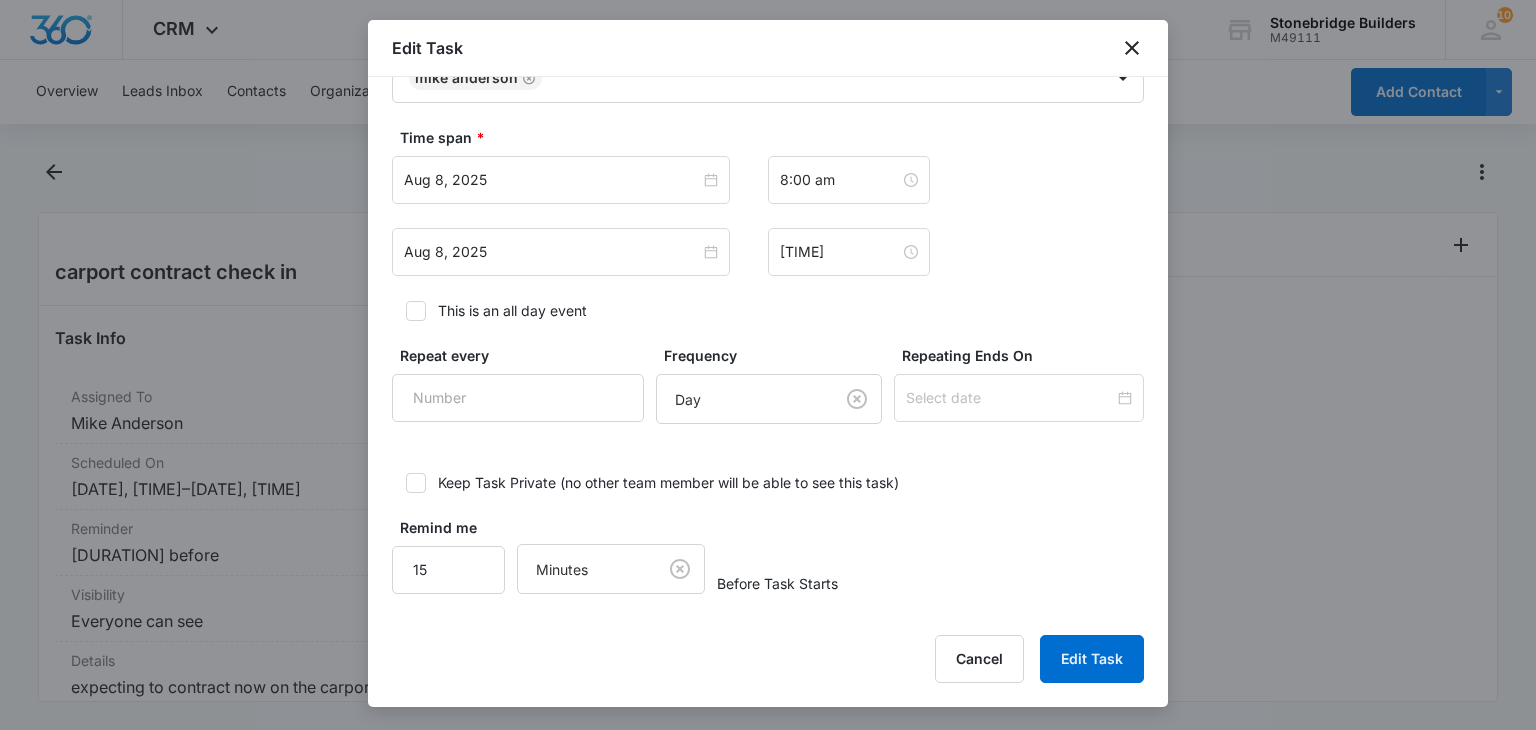 scroll, scrollTop: 0, scrollLeft: 0, axis: both 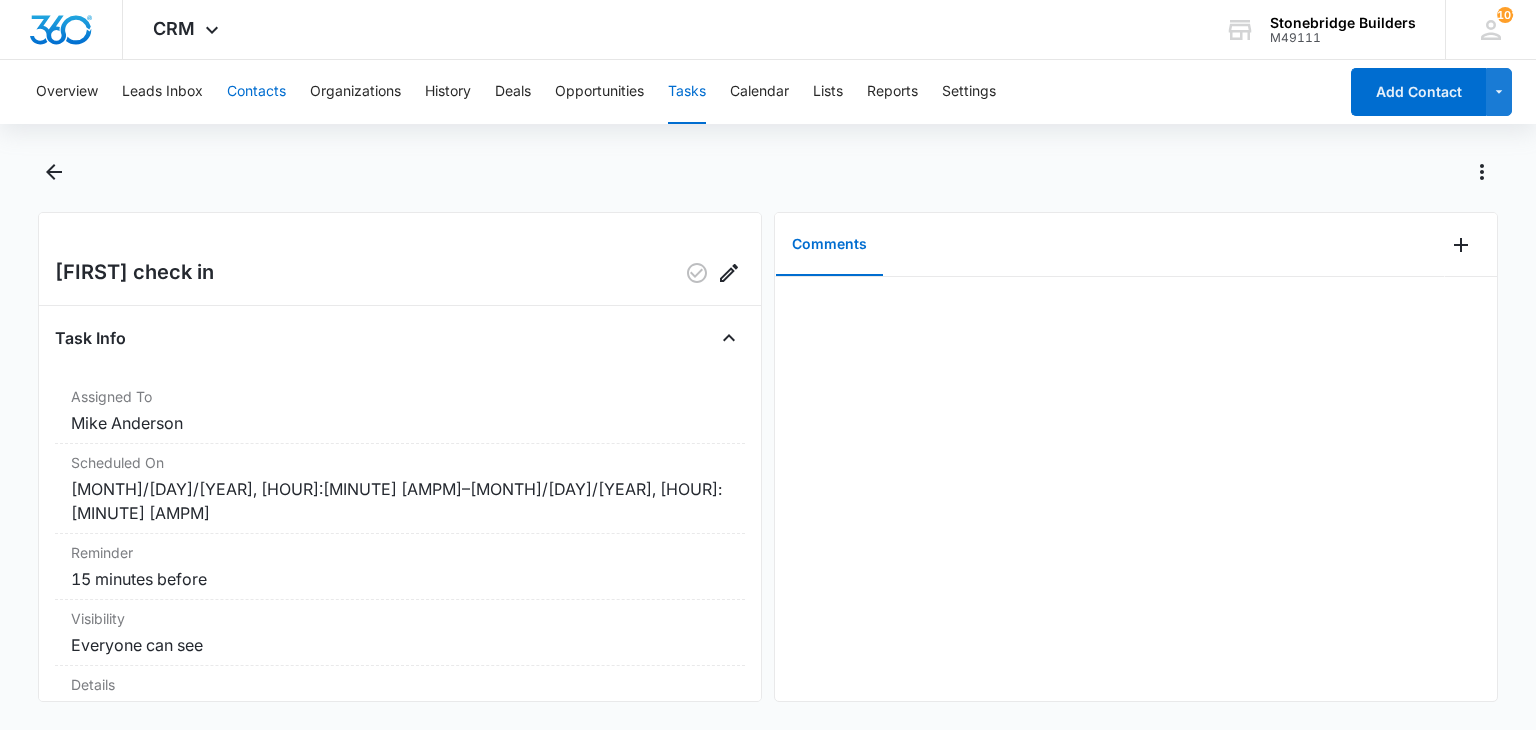 click on "Contacts" at bounding box center (256, 92) 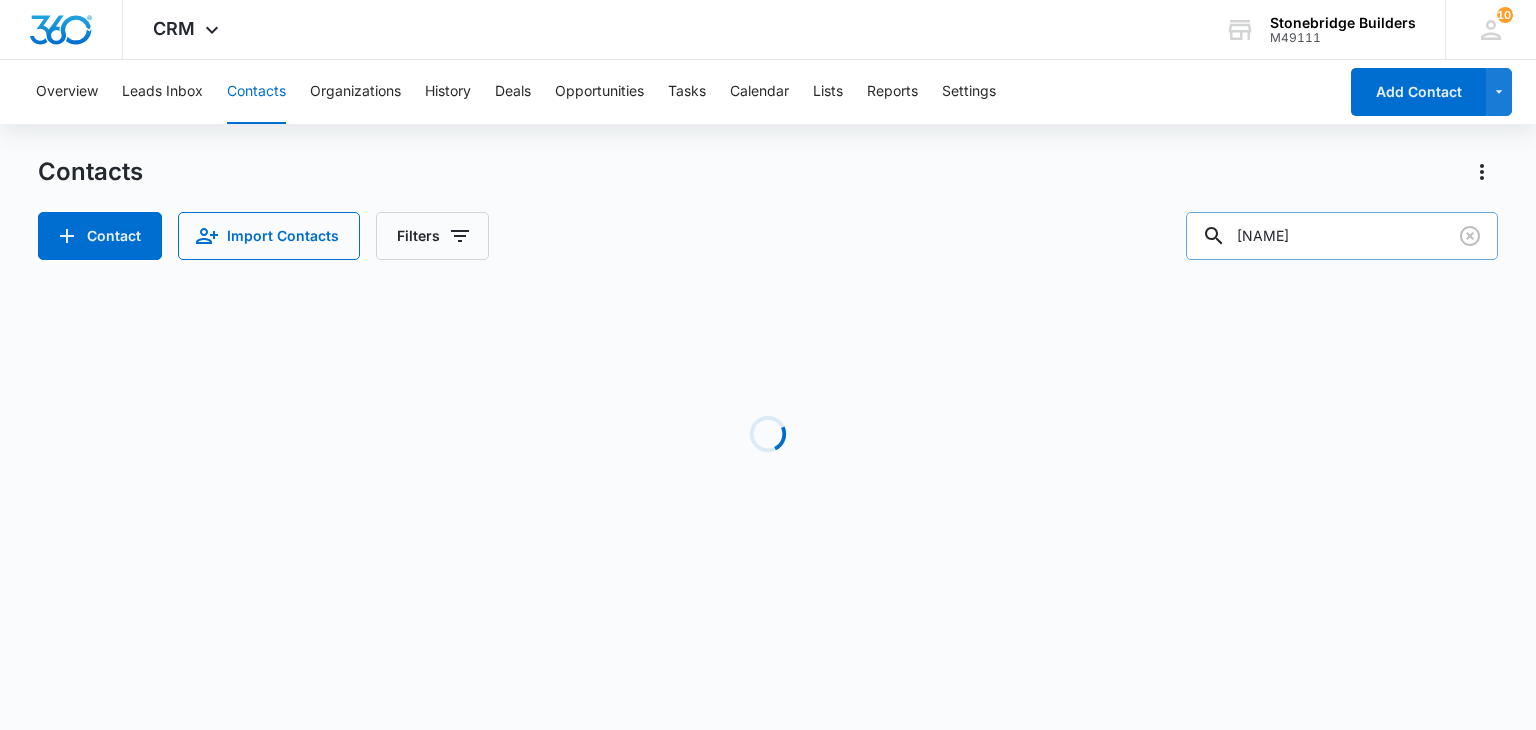click on "madi" at bounding box center [1342, 236] 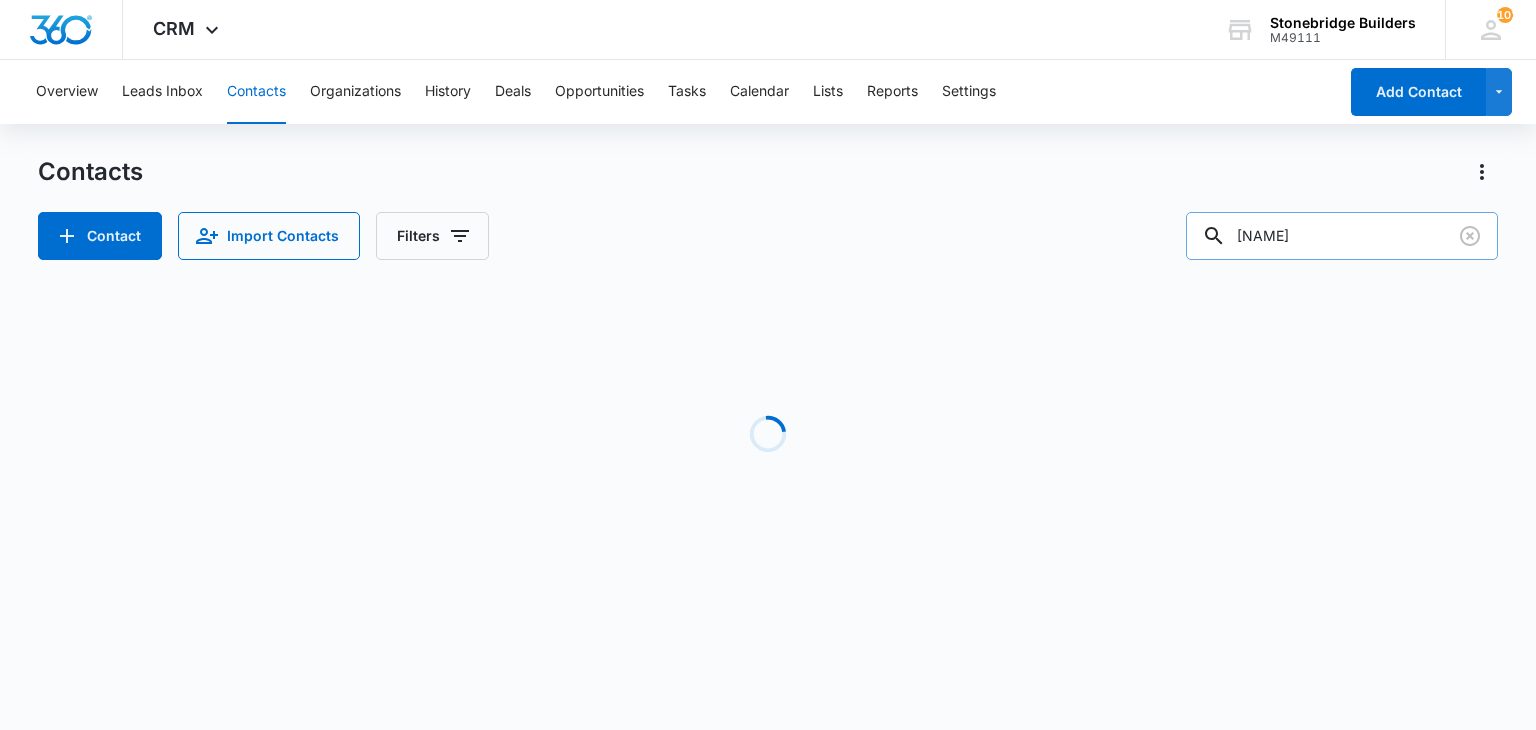 click on "madi" at bounding box center [1342, 236] 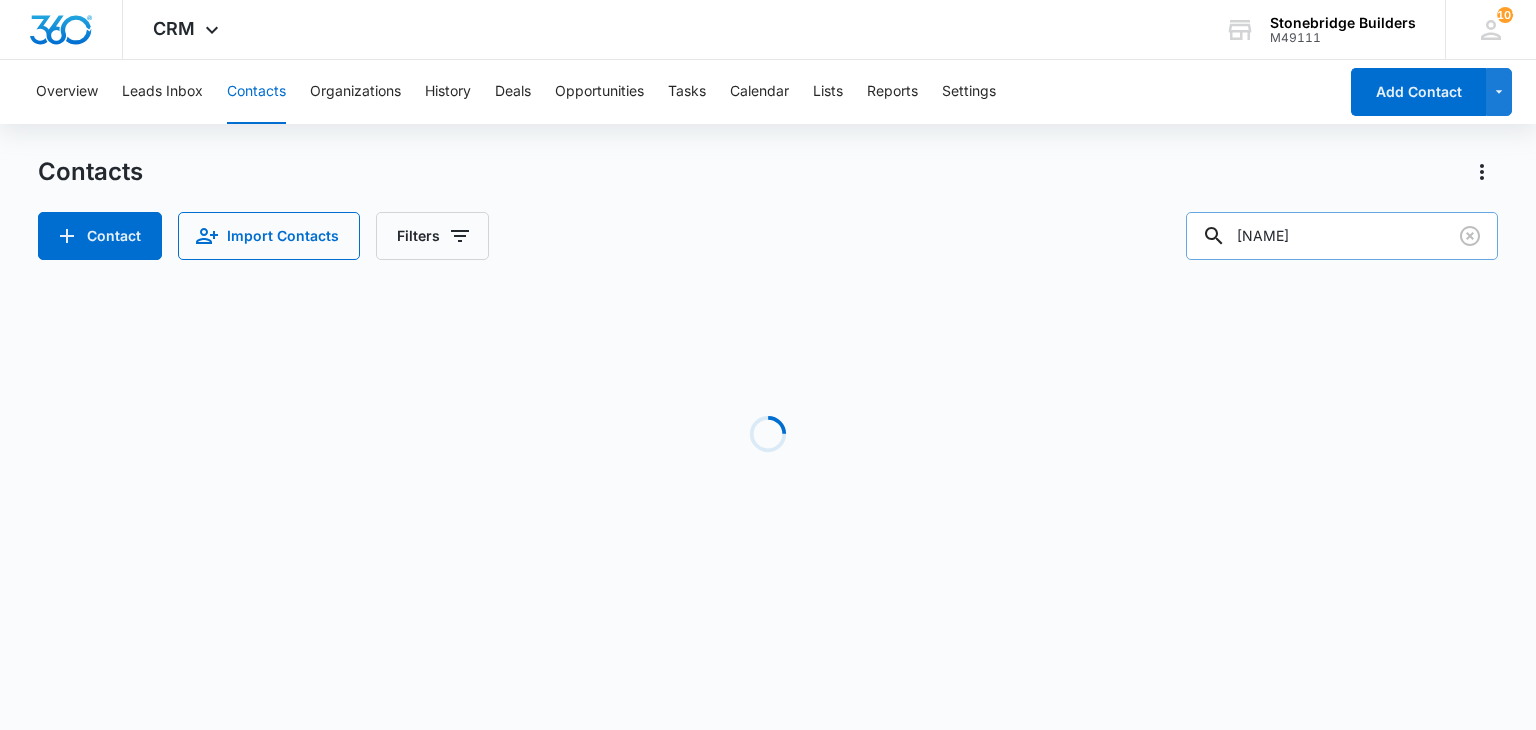 click on "madi" at bounding box center [1342, 236] 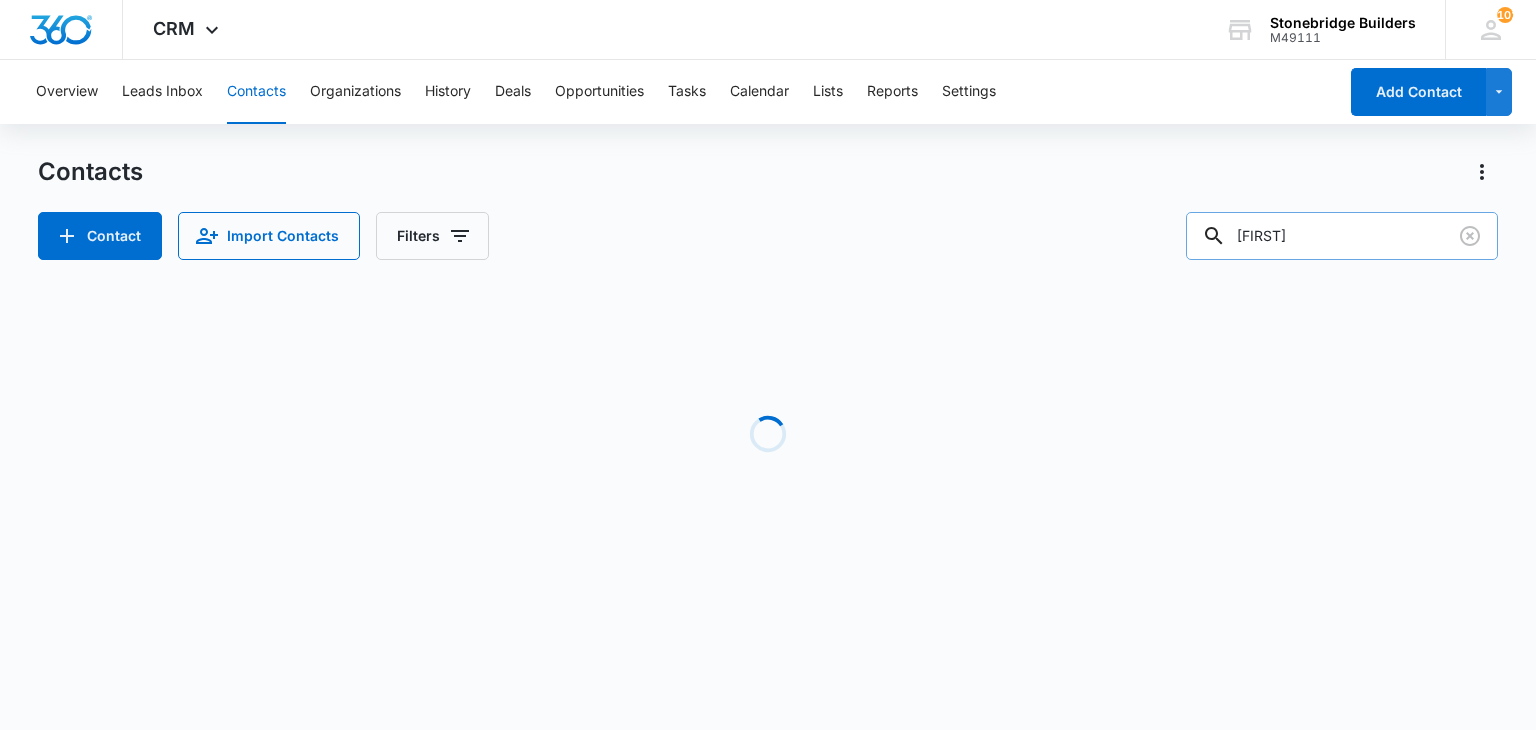 type on "fabiola" 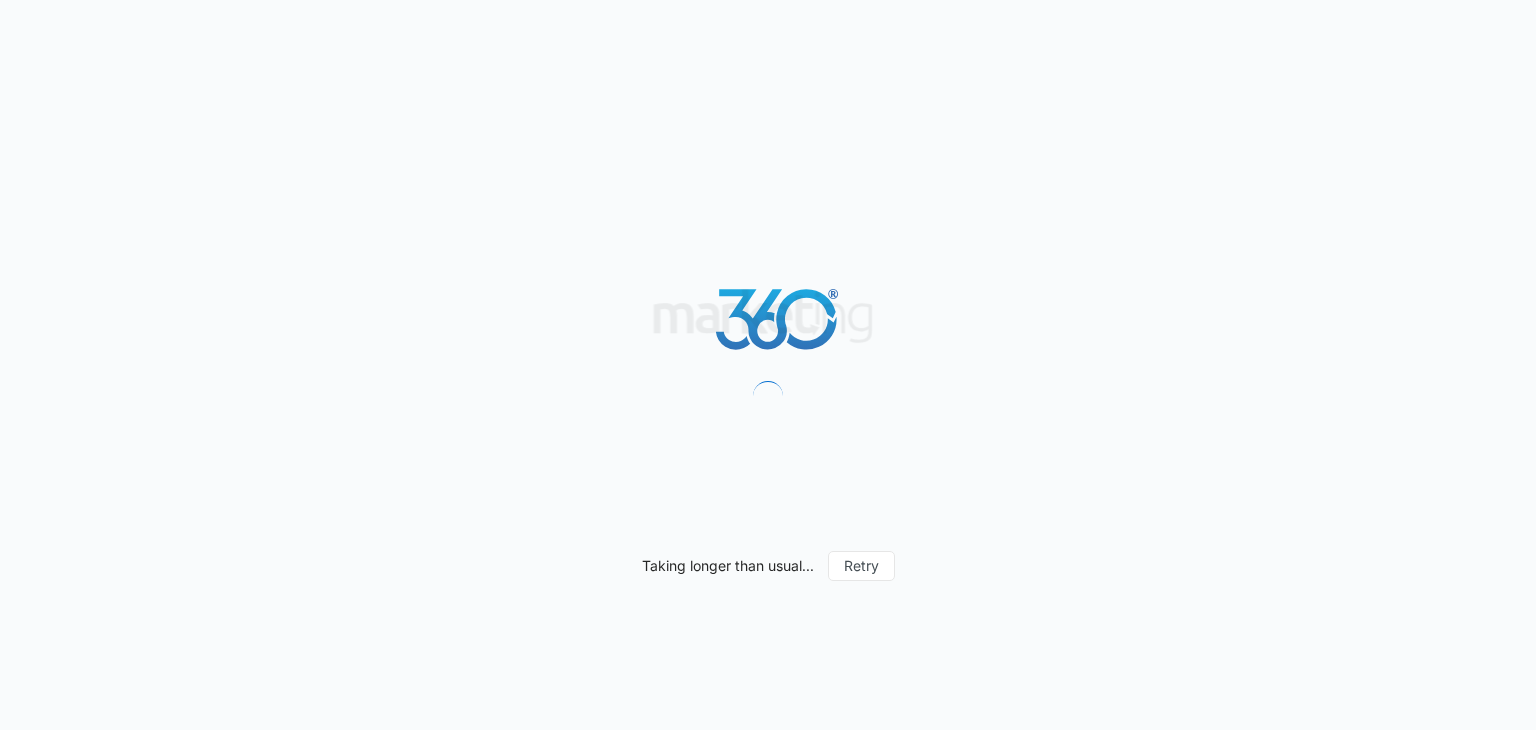 scroll, scrollTop: 0, scrollLeft: 0, axis: both 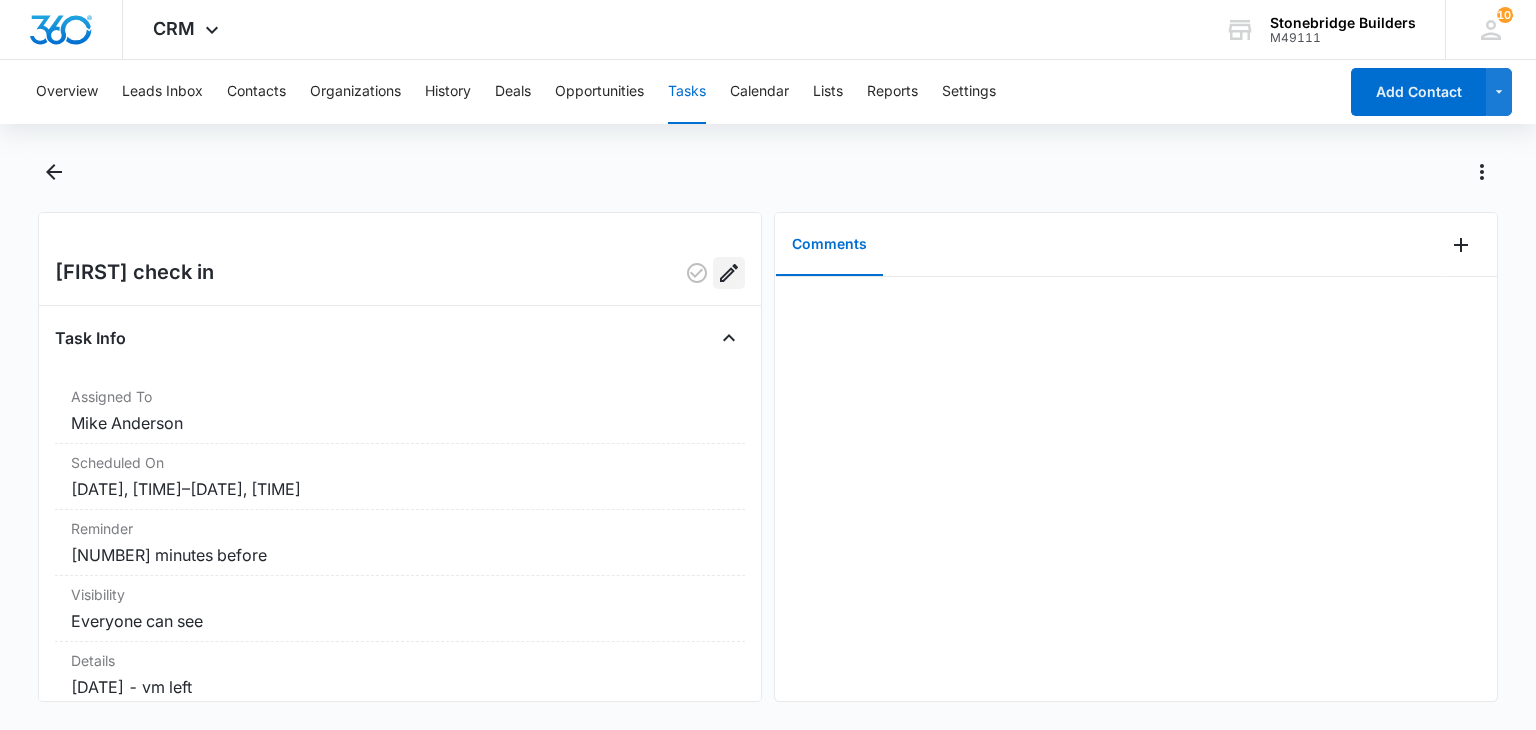 click 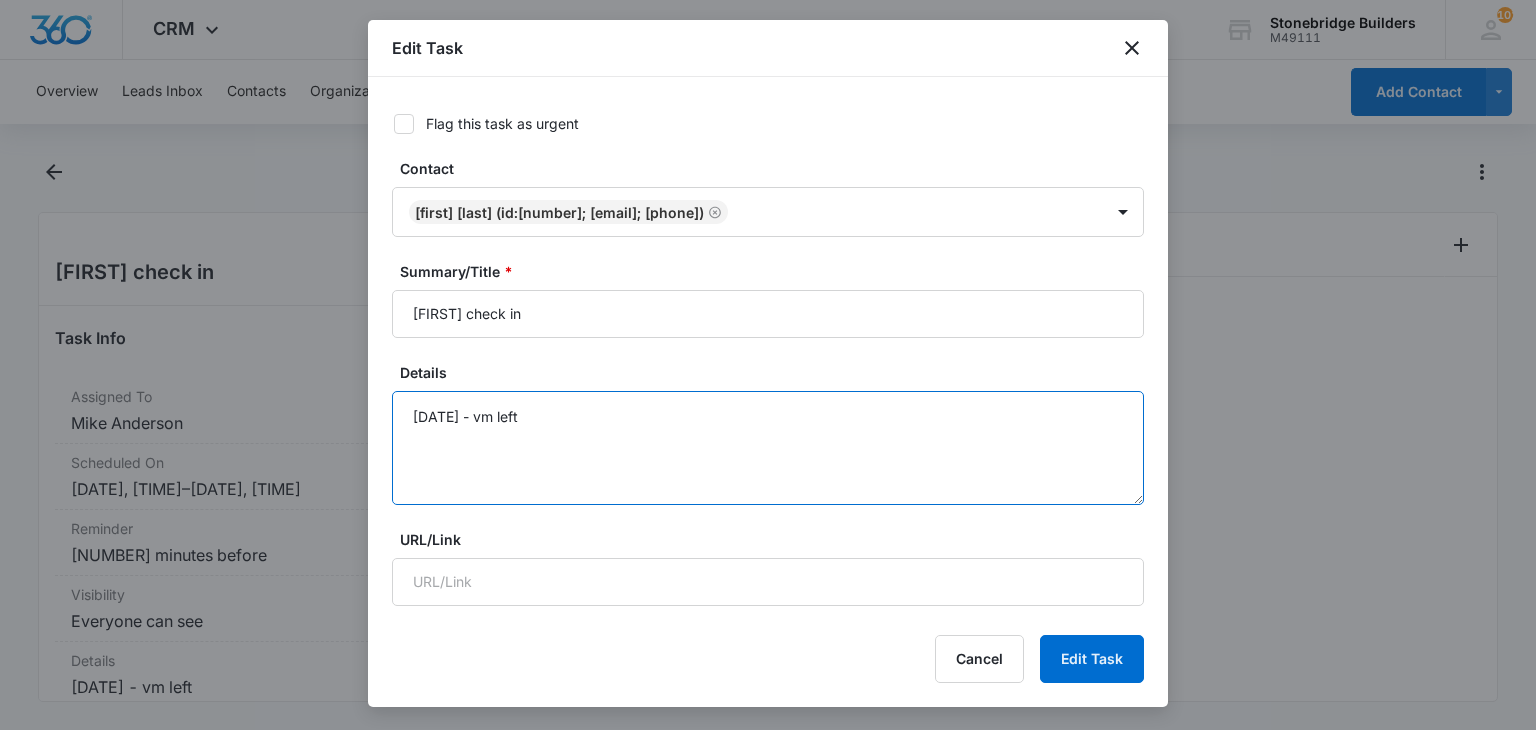 click on "[DATE] - vm left" at bounding box center [768, 448] 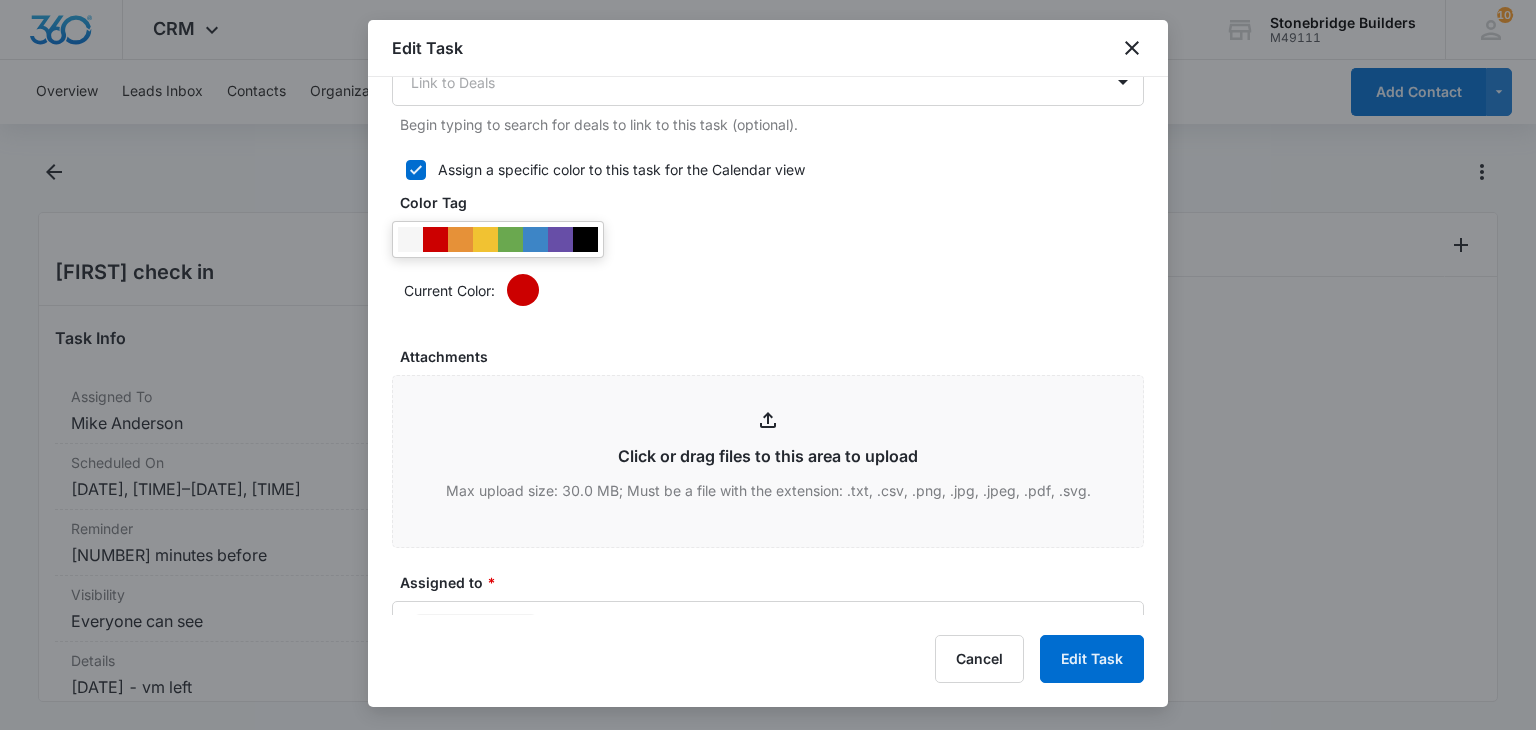 scroll, scrollTop: 1000, scrollLeft: 0, axis: vertical 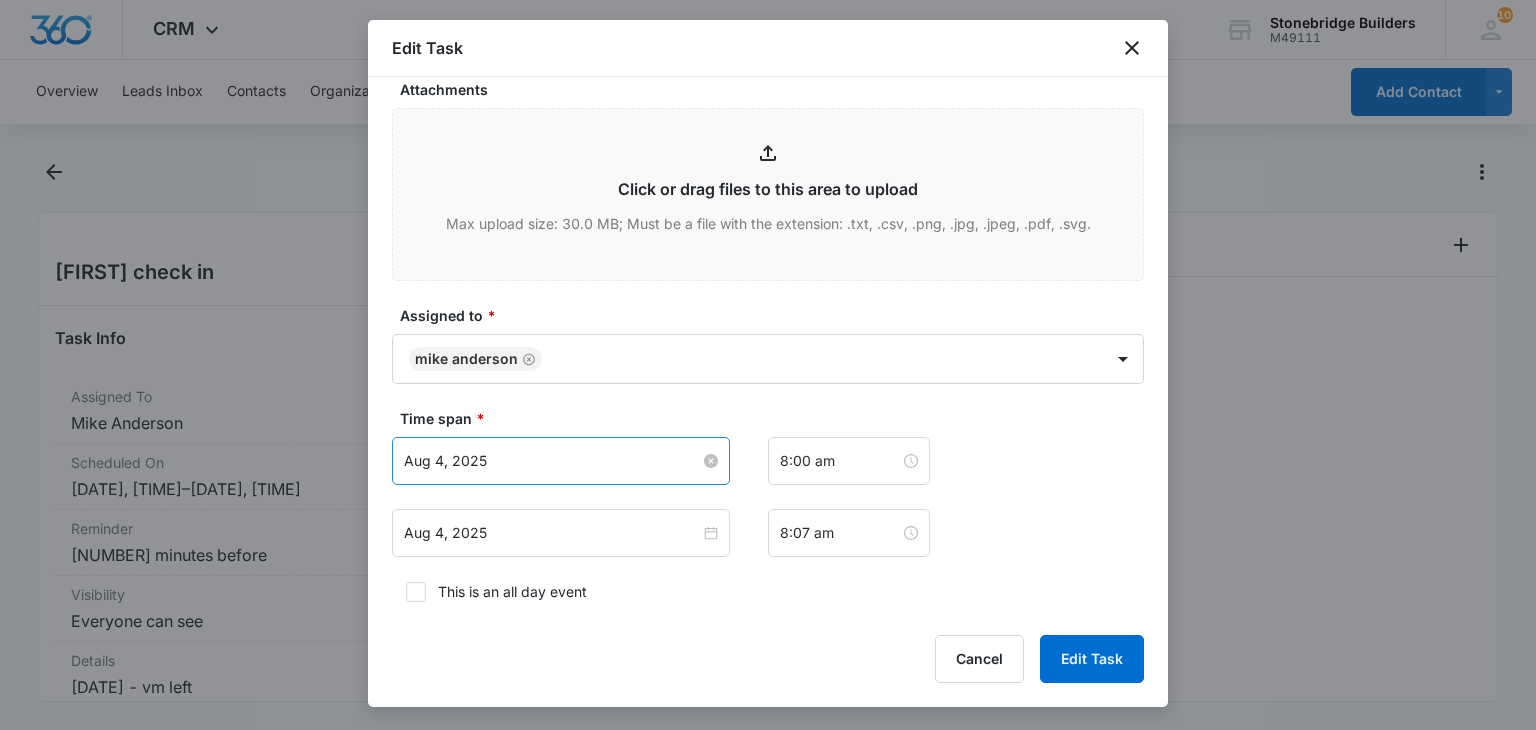type on "[DATE] - vm left
[DATE] em and vm left" 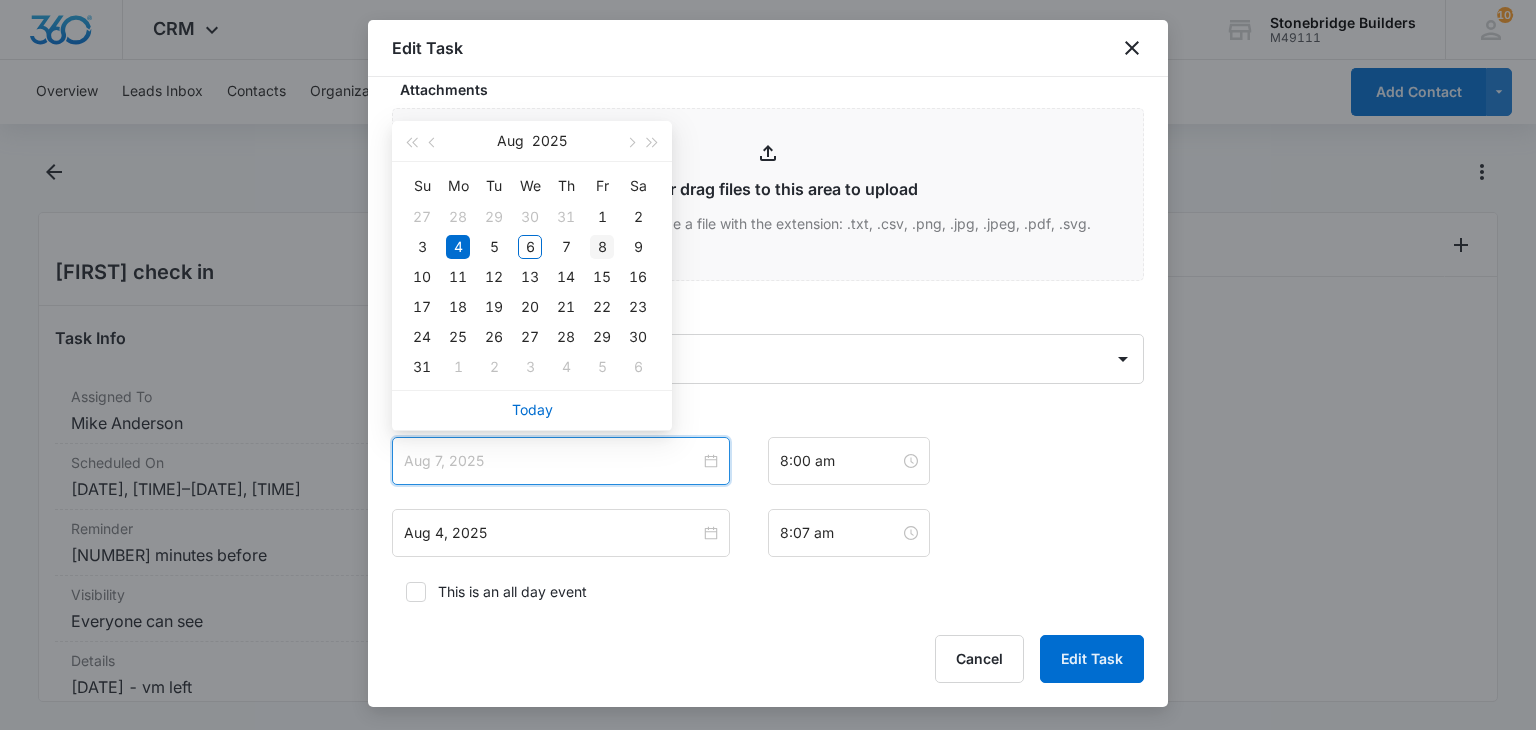 type on "Aug 8, 2025" 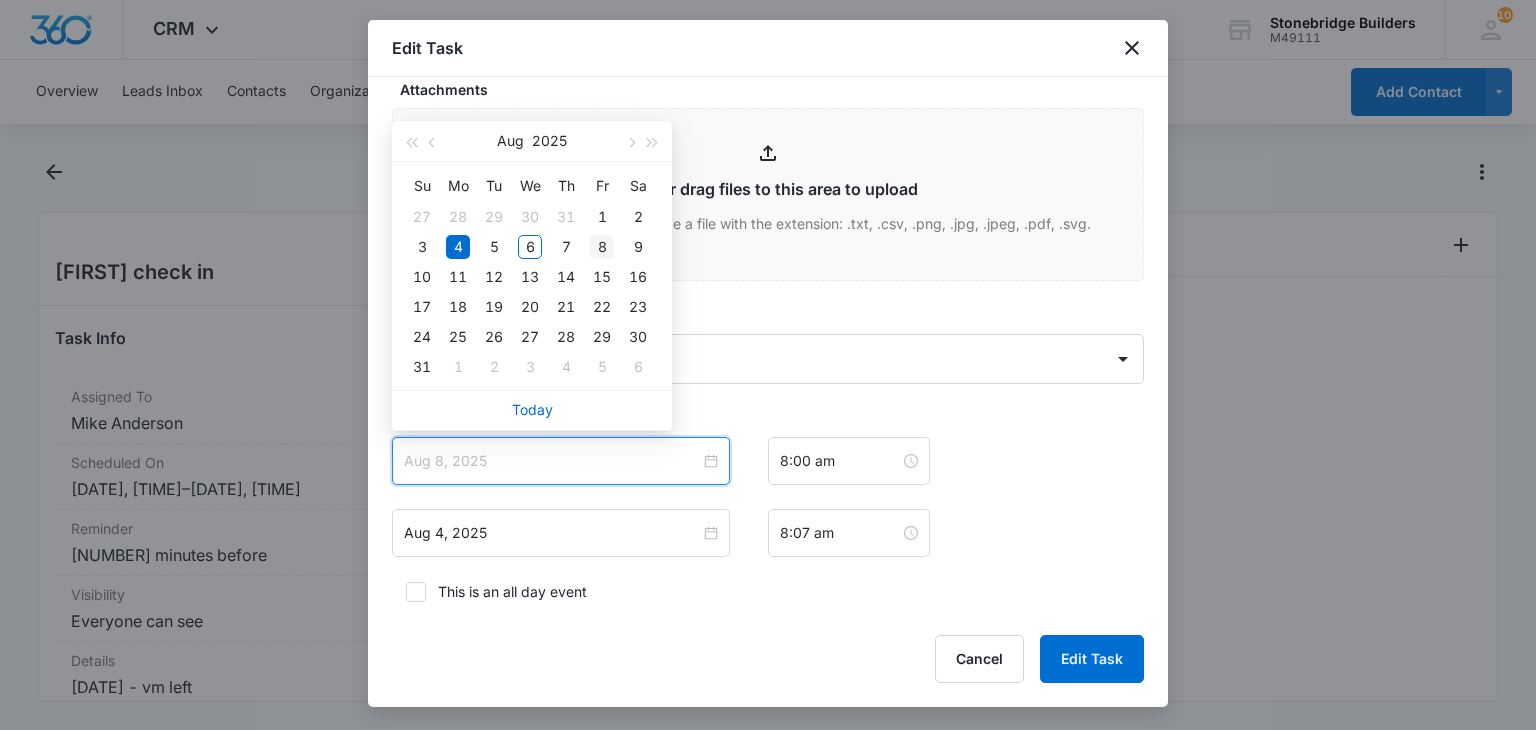 click on "8" at bounding box center (602, 247) 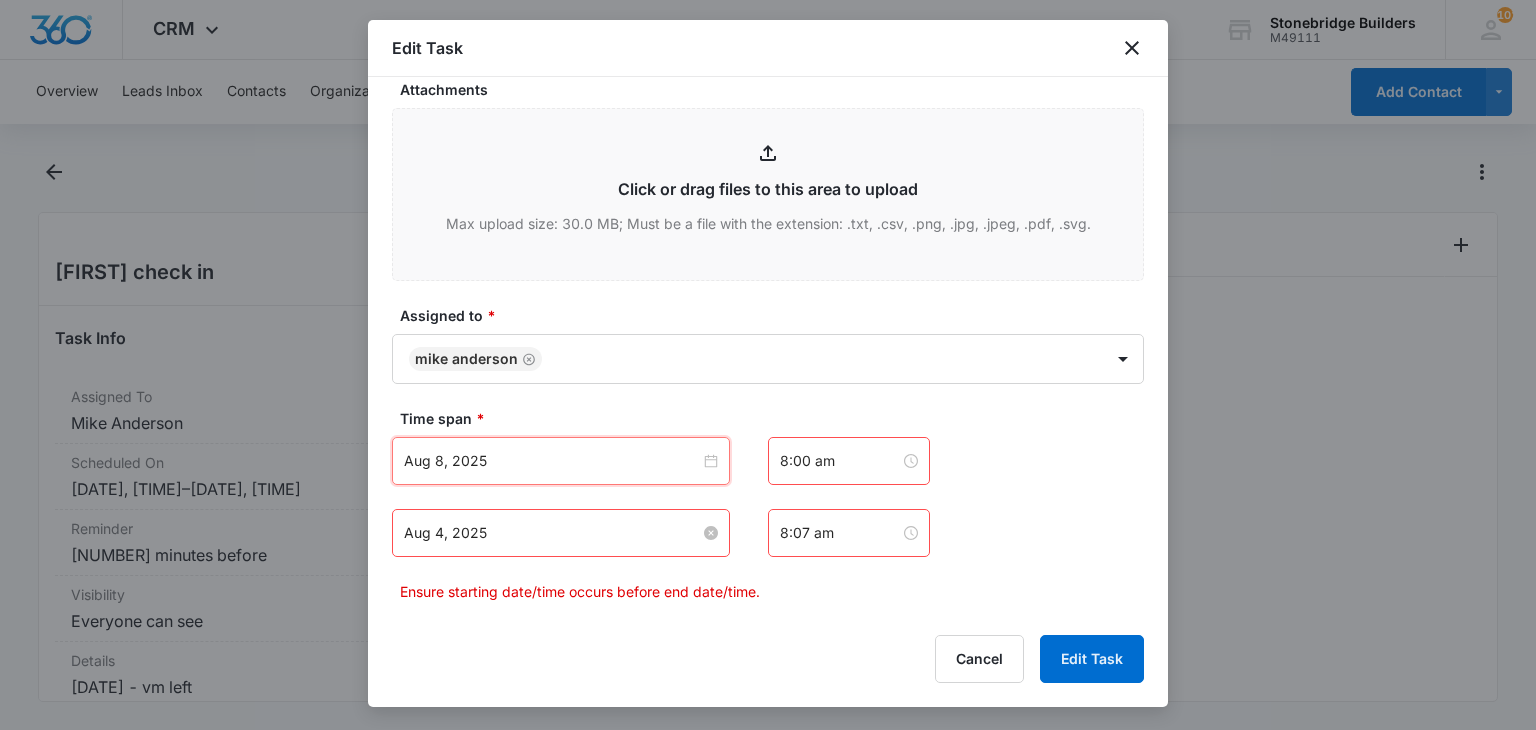 click on "Aug 4, 2025" at bounding box center (552, 533) 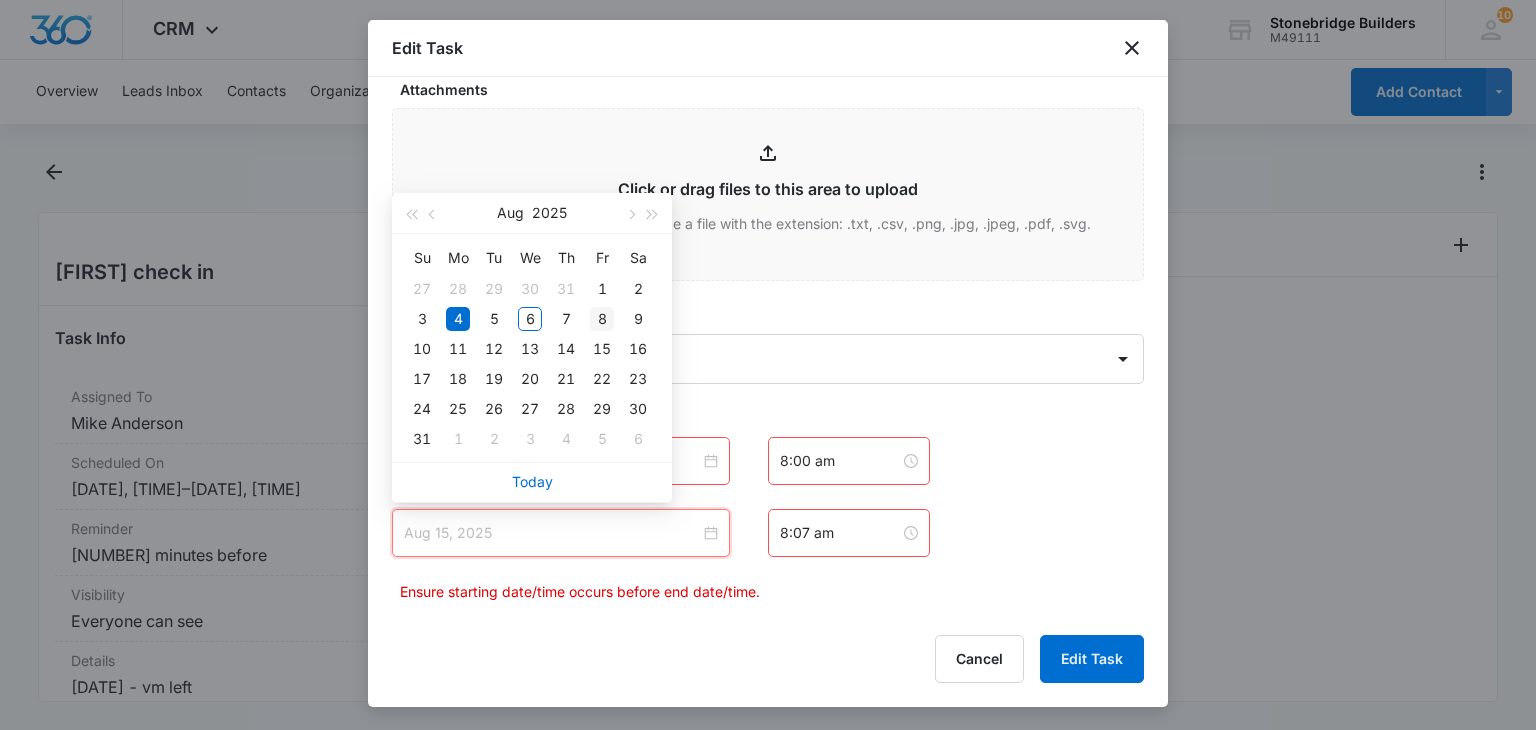 type on "Aug 8, 2025" 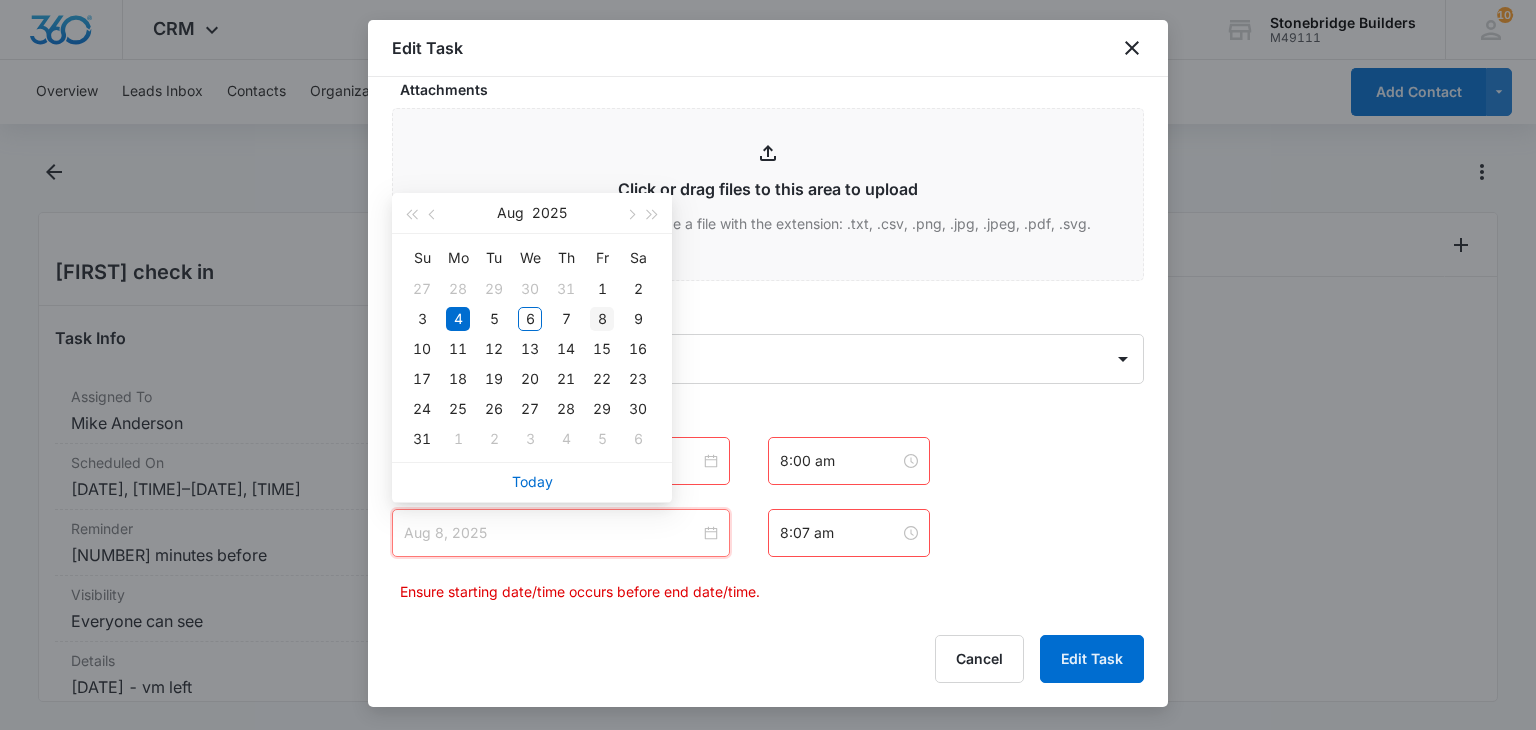 click on "8" at bounding box center (602, 319) 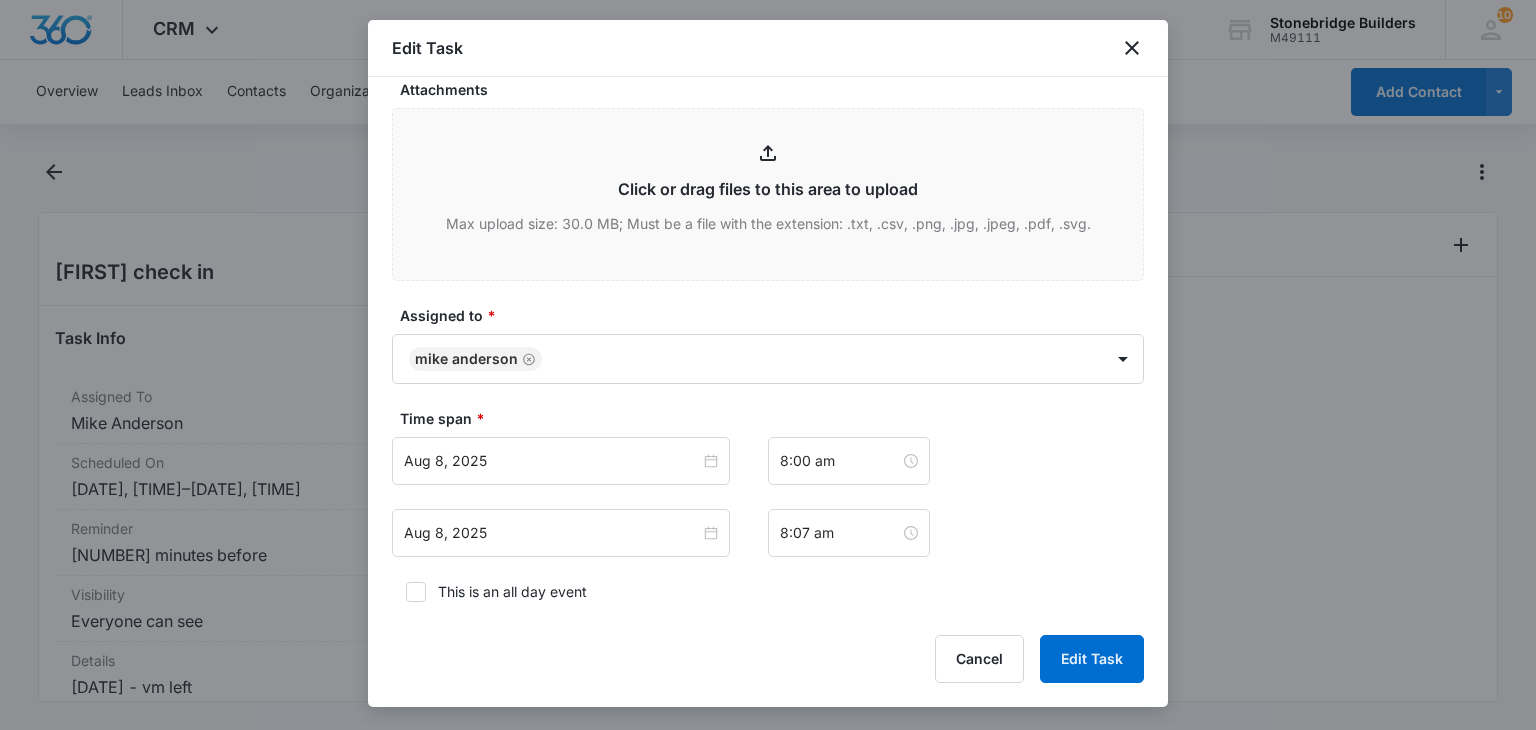 click on "Aug 8, 2025 Aug 2025 Su Mo Tu We Th Fr Sa 27 28 29 30 31 1 2 3 4 5 6 7 8 9 10 11 12 13 14 15 16 17 18 19 20 21 22 23 24 25 26 27 28 29 30 31 1 2 3 4 5 6 Today 8:00 am" at bounding box center [768, 461] 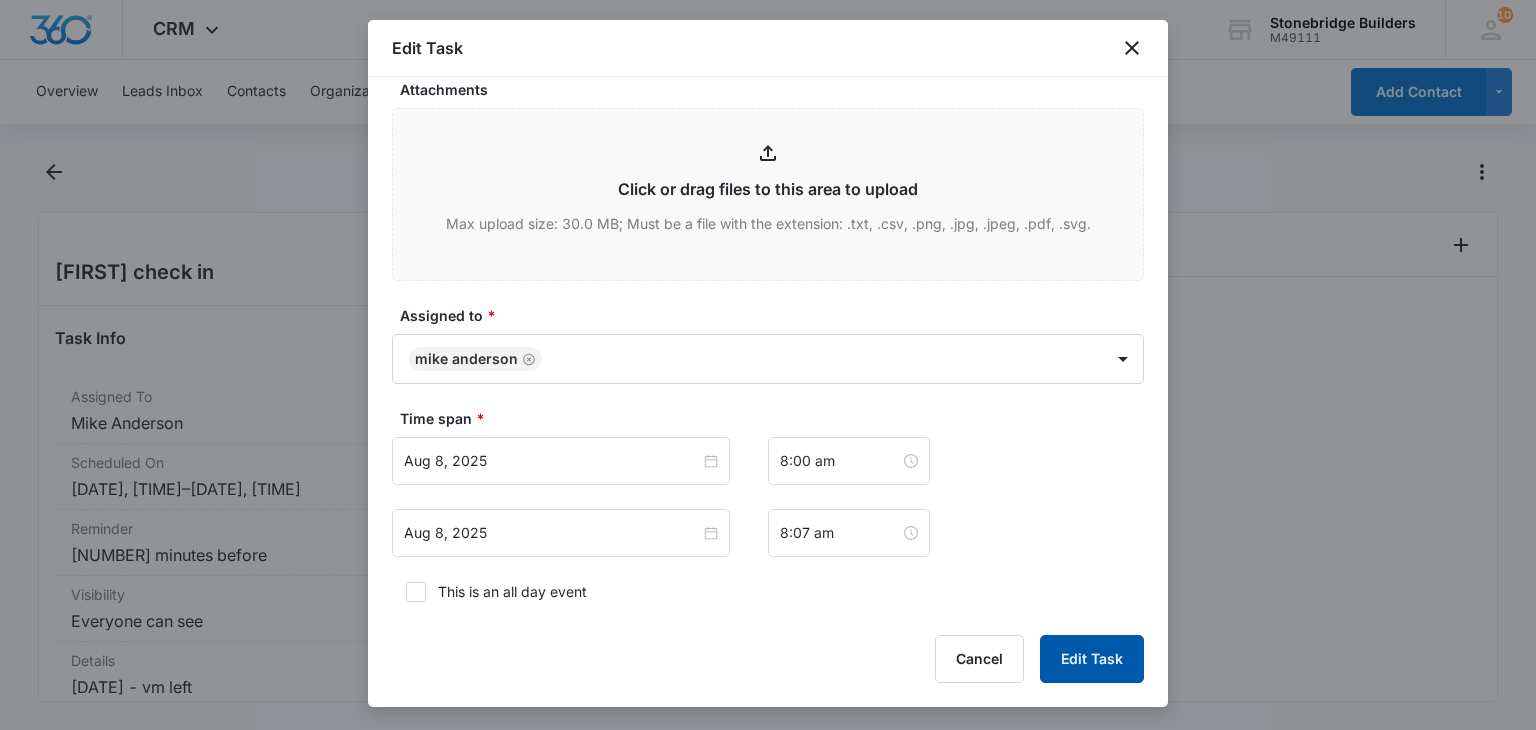 click on "Edit Task" at bounding box center (1092, 659) 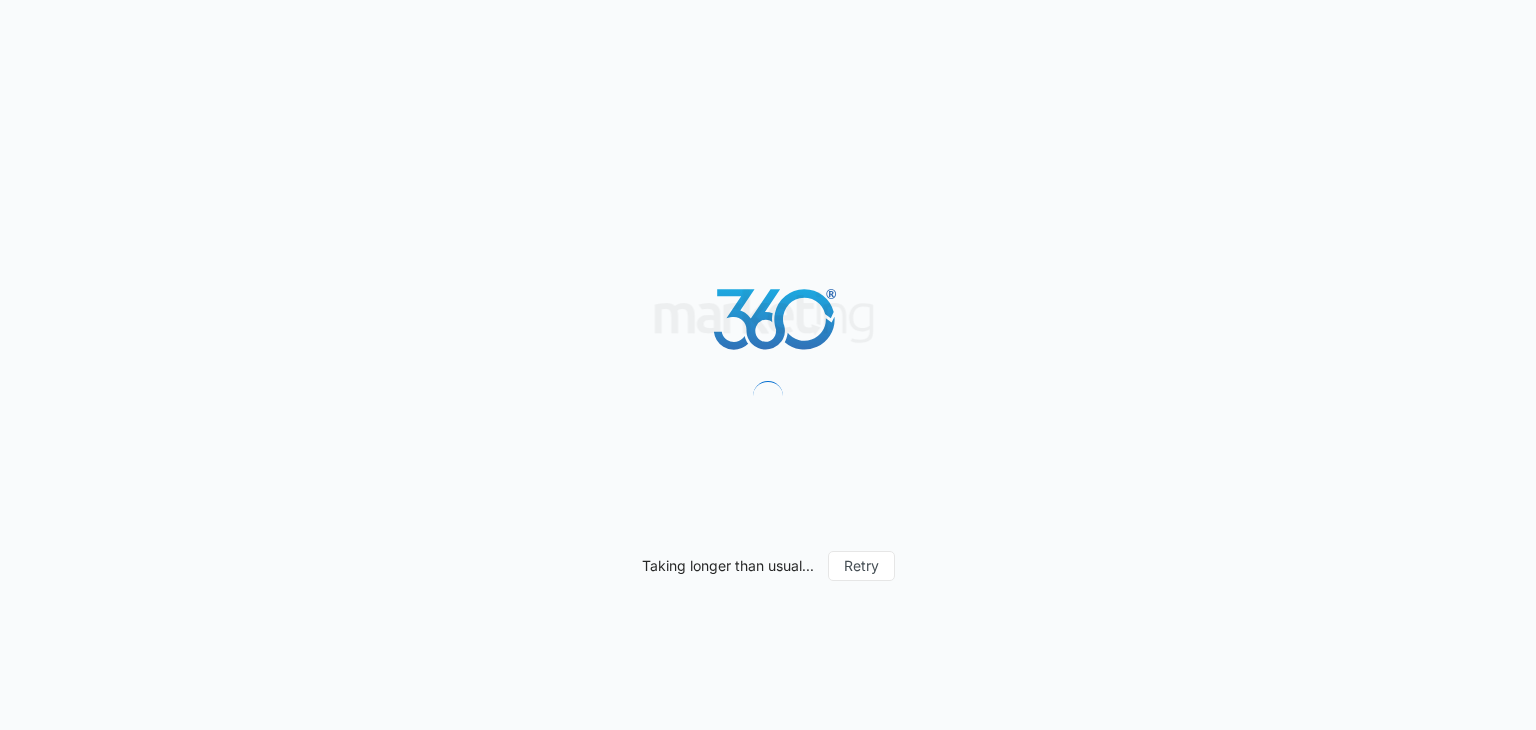 scroll, scrollTop: 0, scrollLeft: 0, axis: both 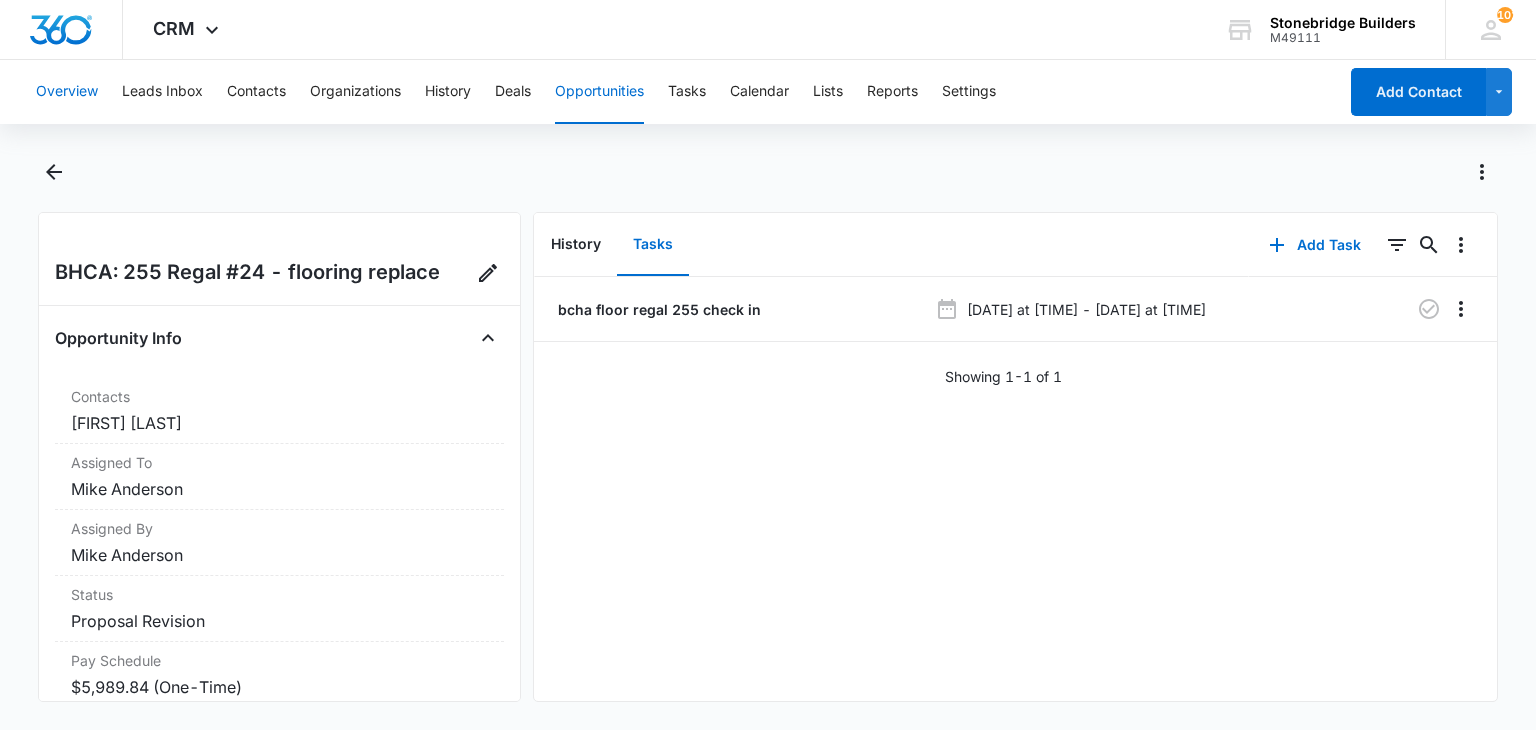 click on "Overview" at bounding box center [67, 92] 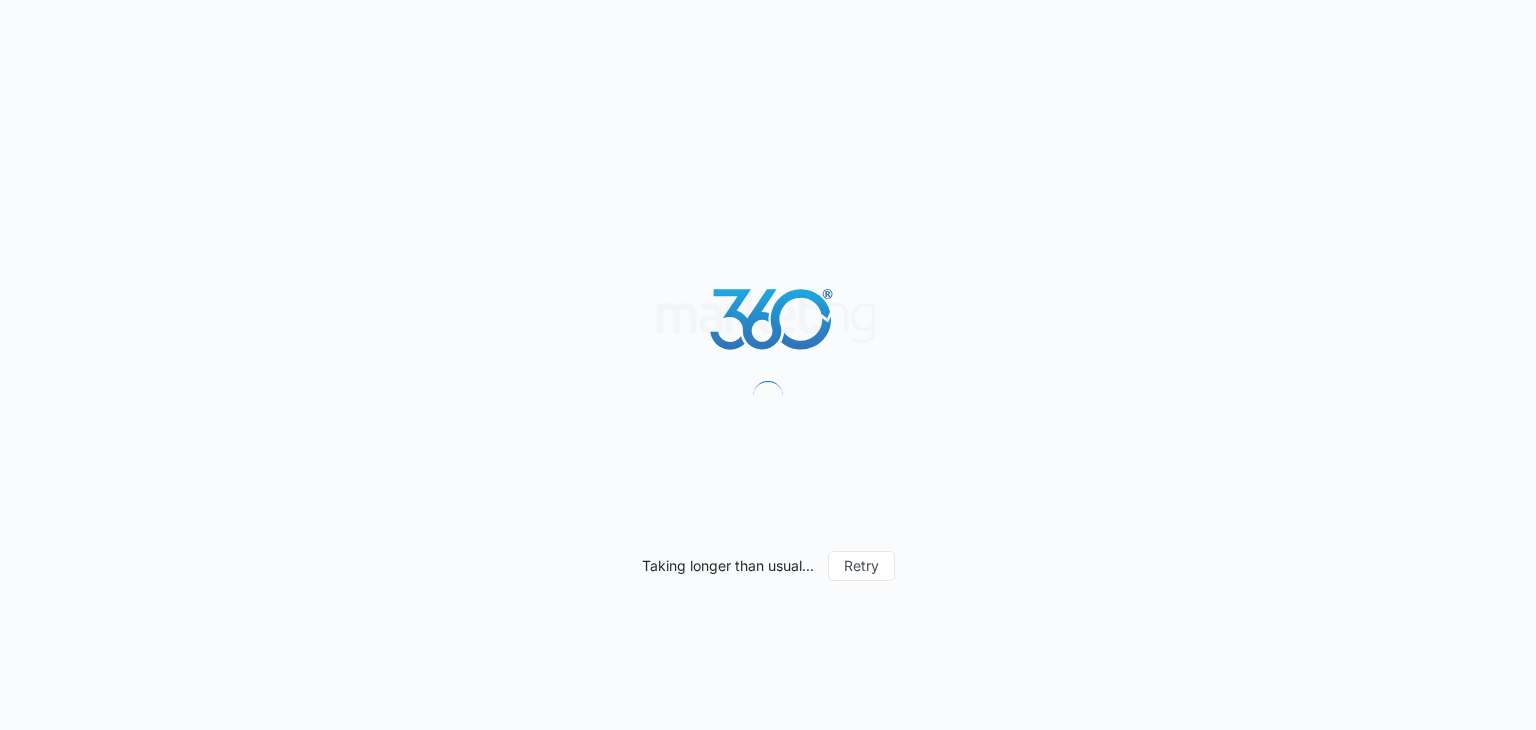 scroll, scrollTop: 0, scrollLeft: 0, axis: both 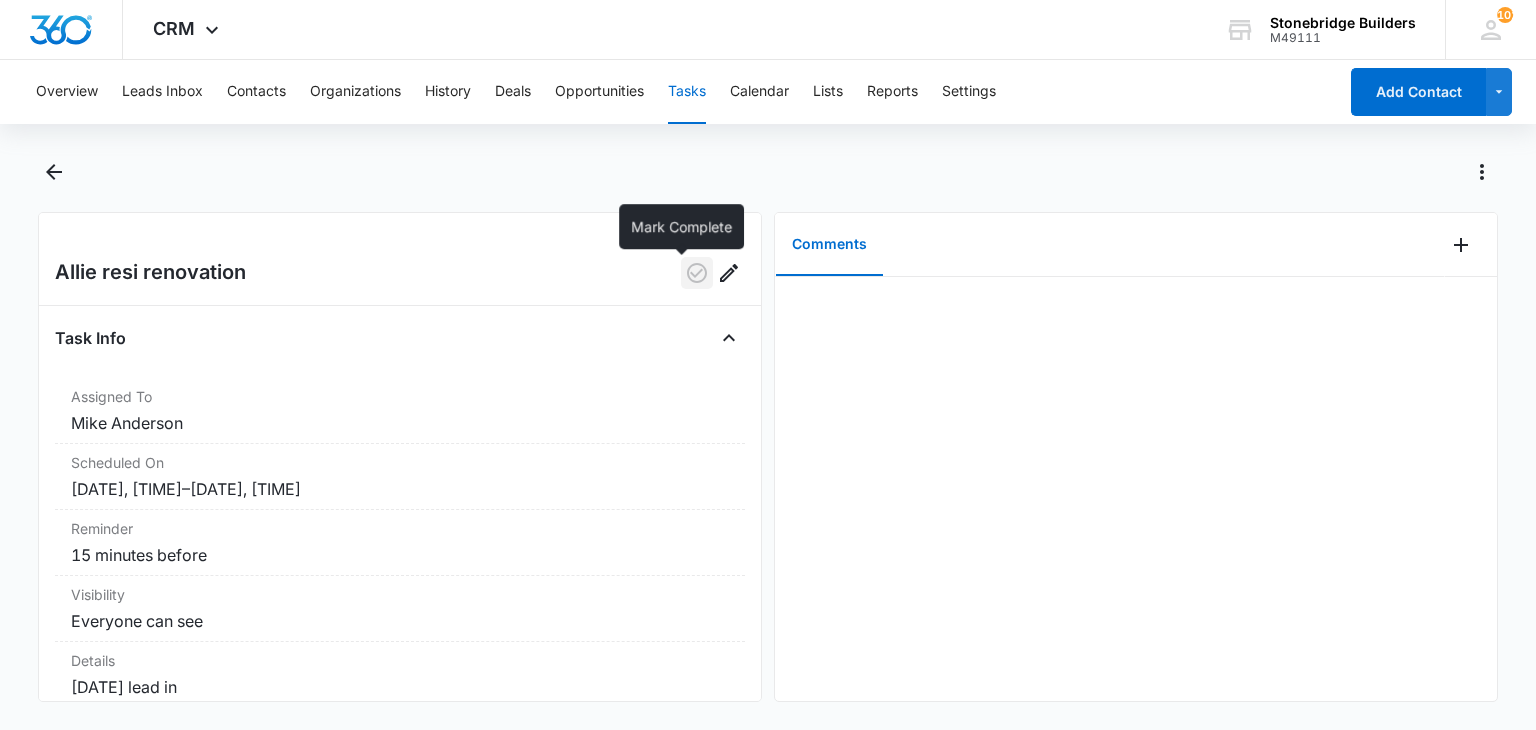 click 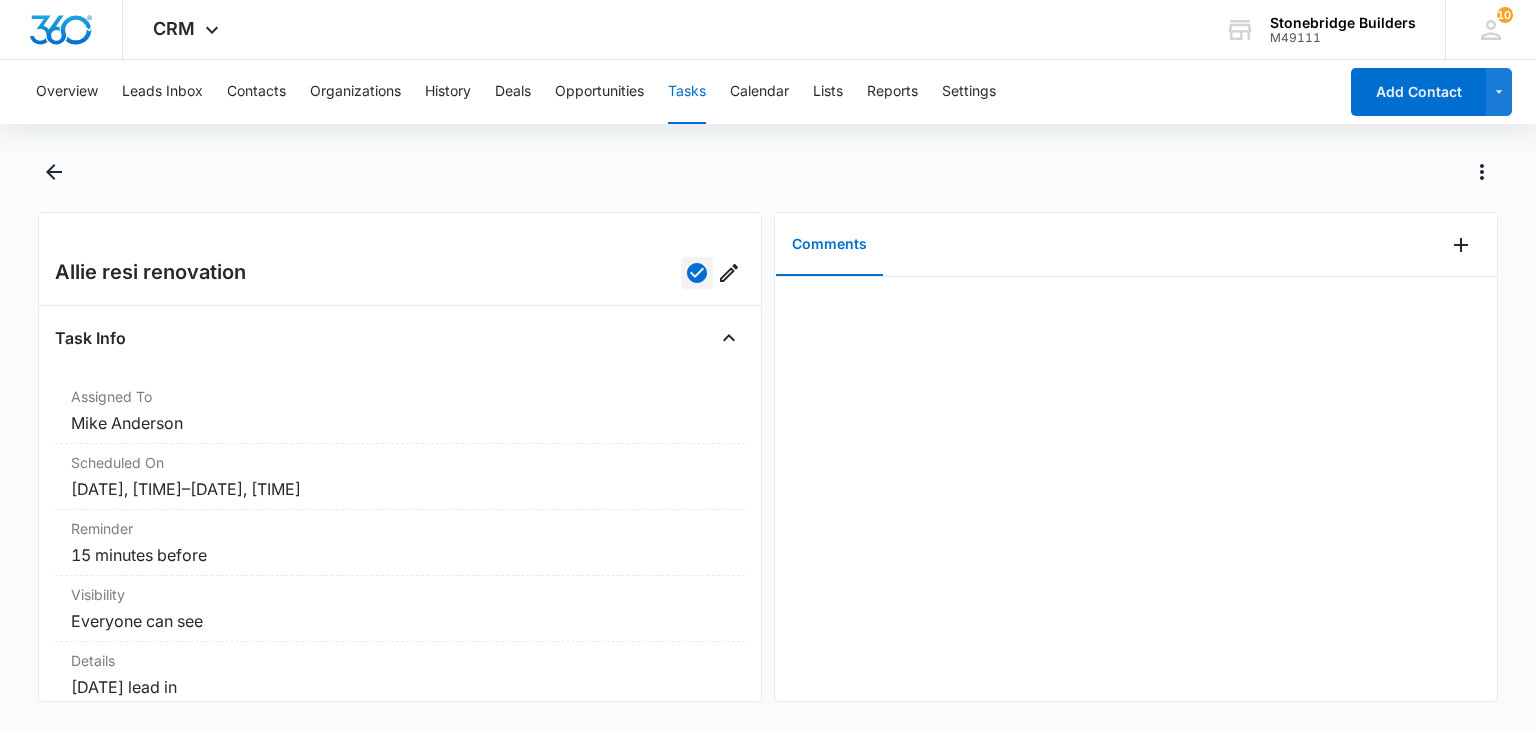 click at bounding box center (767, 184) 